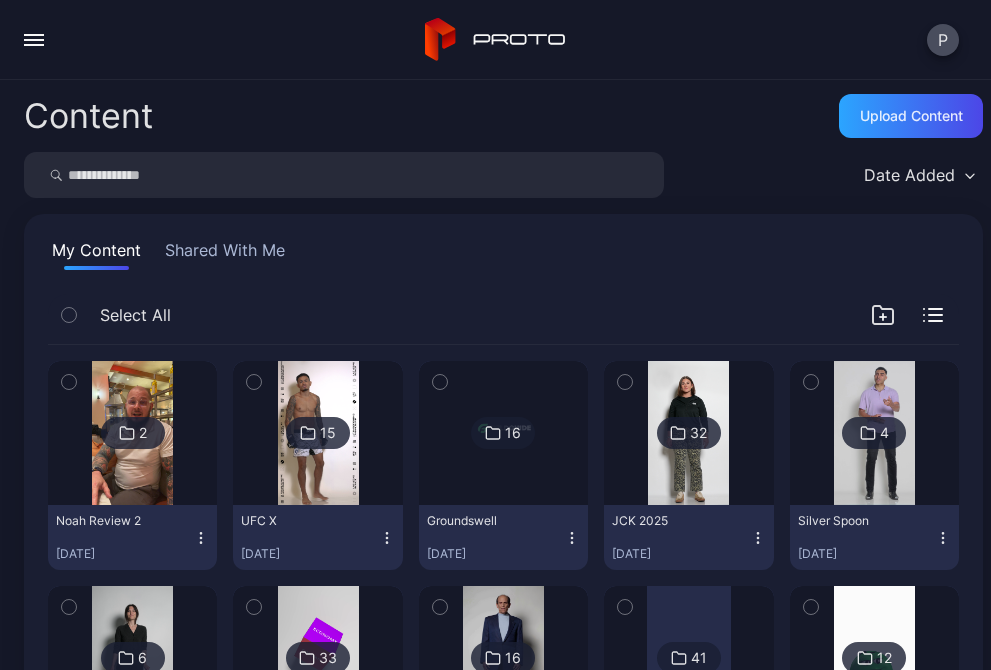 scroll, scrollTop: 0, scrollLeft: 0, axis: both 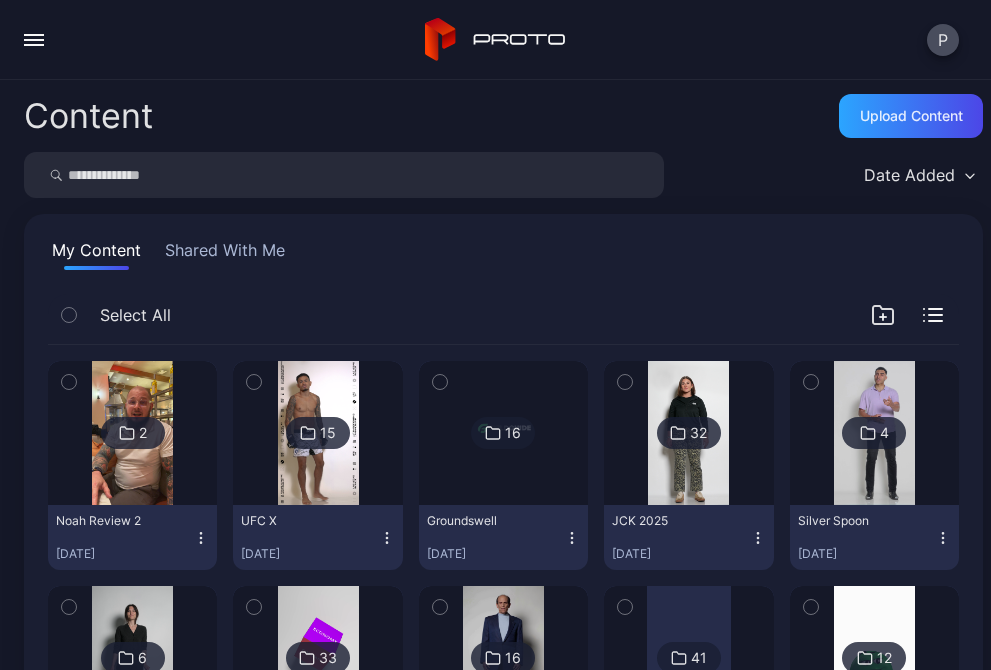 click at bounding box center [34, 40] 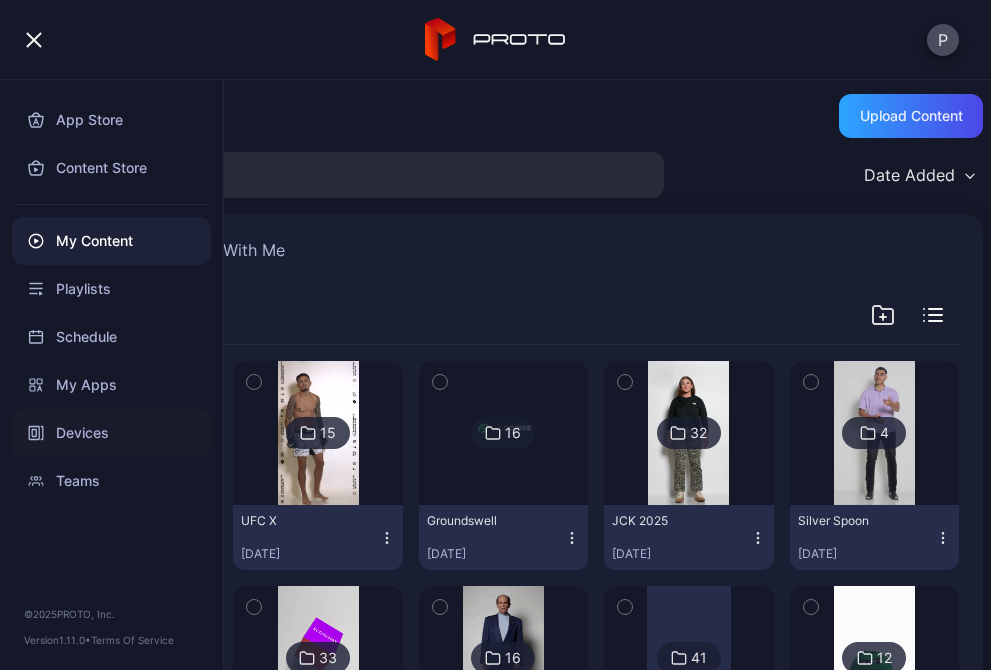 click on "Devices" at bounding box center [111, 433] 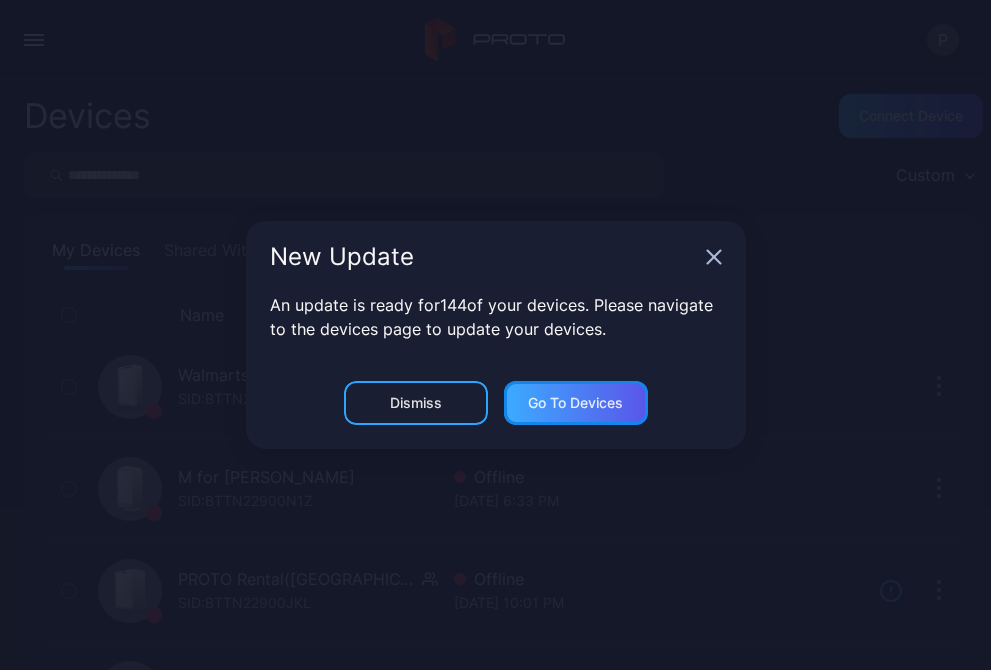 click on "Go to devices" at bounding box center [575, 403] 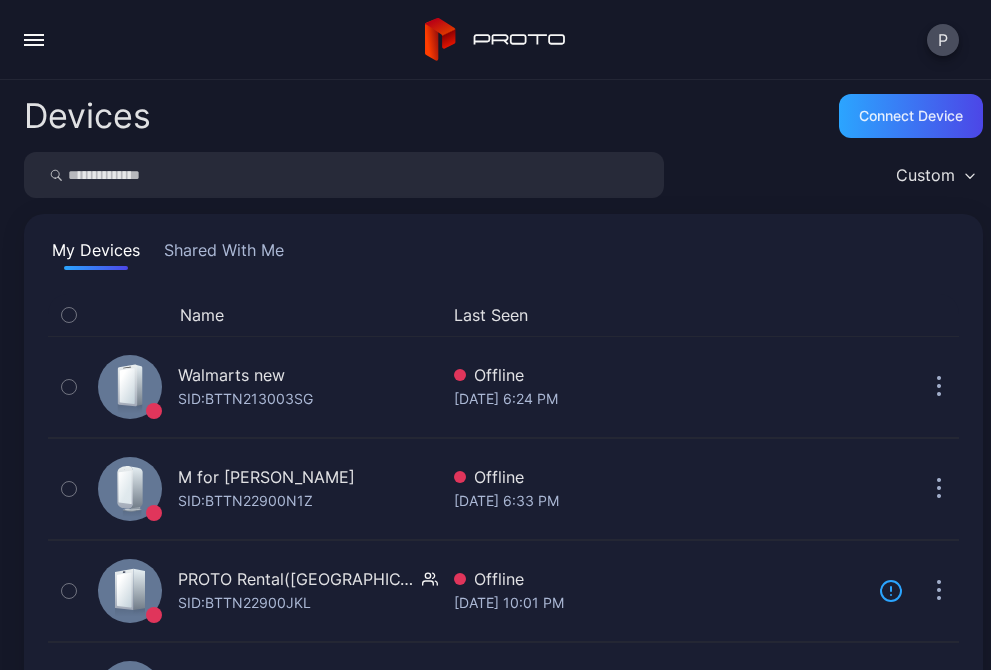 click at bounding box center [344, 175] 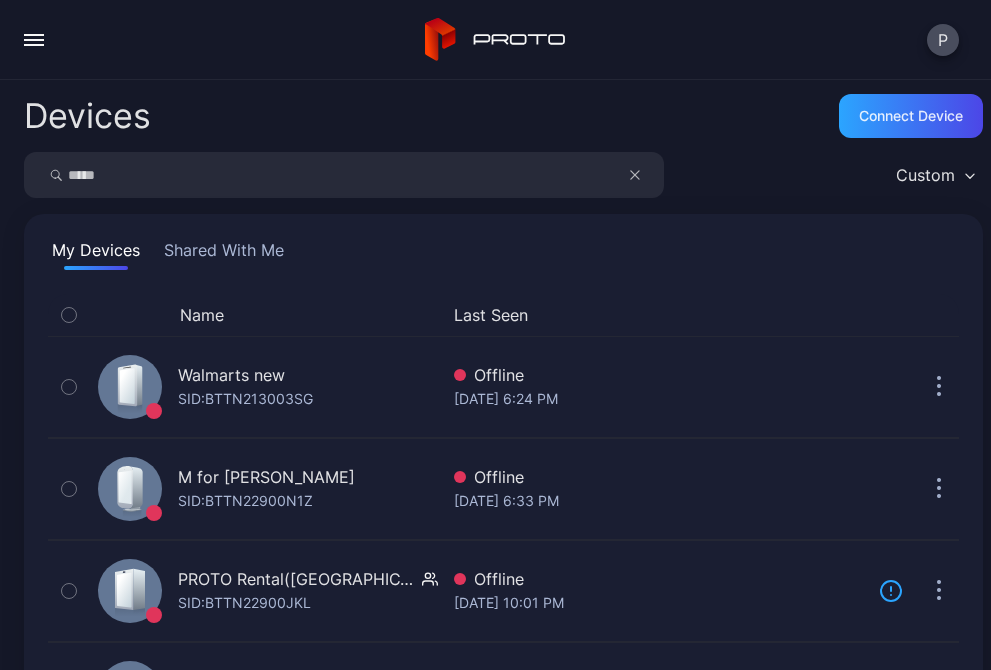 type on "*****" 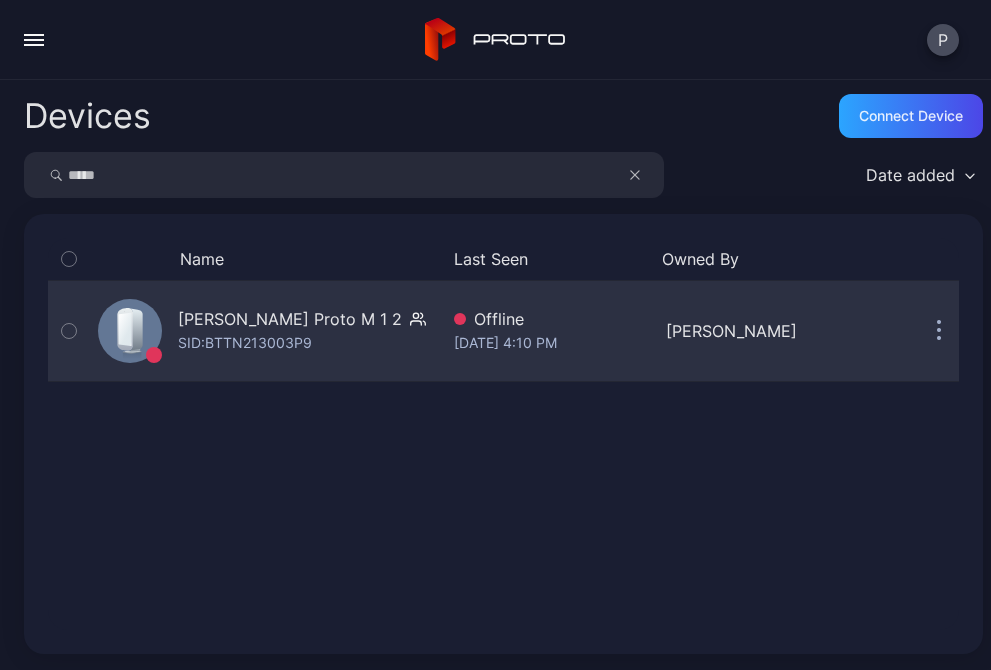 click on "SID:  BTTN213003P9" at bounding box center (245, 343) 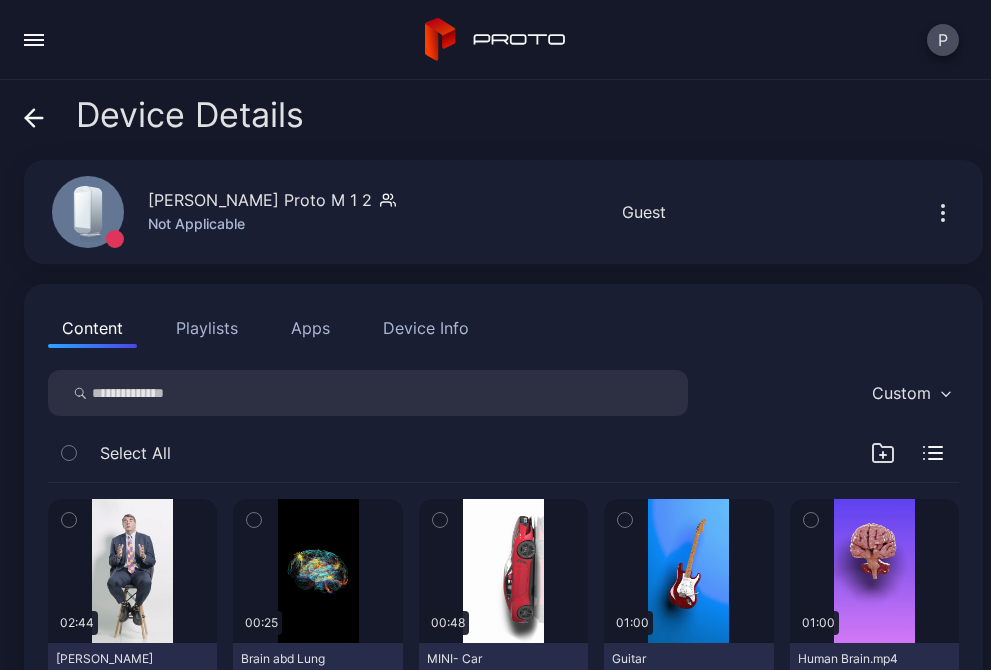 click on "Device Info" at bounding box center [426, 328] 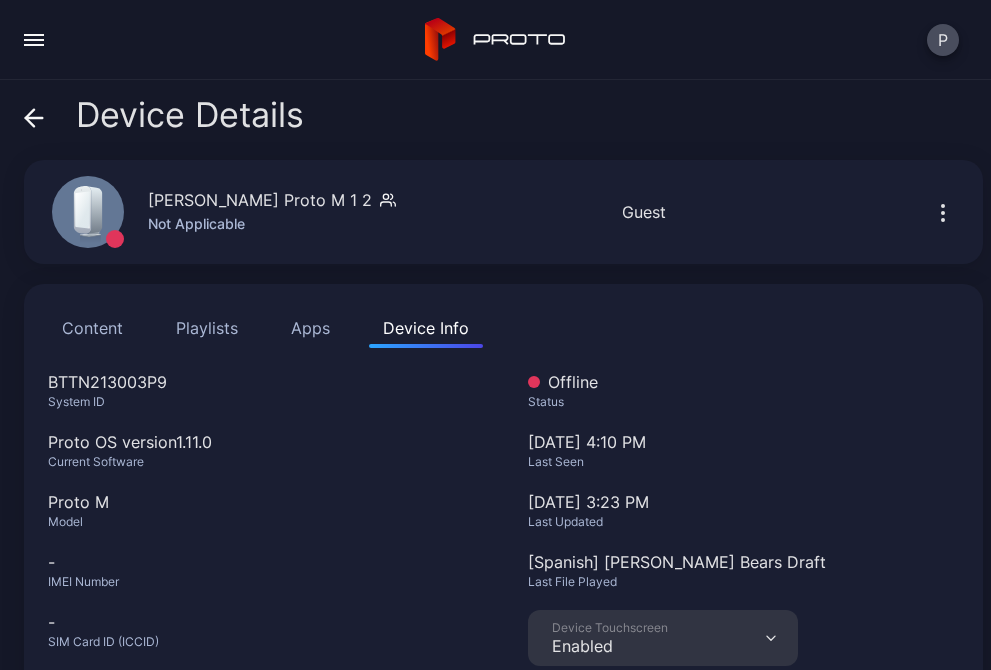 click on "Device Details Molly Lavik's Proto M 1 2 Not Applicable Offline Last Seen  Jul 03, 2025 at 4:10 PM Guest Content Playlists Apps Device Info Info BTTN213003P9 System ID Proto OS   version  1.11.0 Current Software Proto M Model - IMEI Number - SIM Card ID (ICCID) 47.152.120.113 IP Address Storage 90.69  GB of  913.89  GB used 823.20  GB System Media Offline Status Jul 03, 2025 at 4:10 PM Last Seen Jun 14, 2025 at 3:23 PM Last Updated [Spanish] Caleb Williams Bears Draft Last File Played Device Touchscreen Enabled Camera  Enabled Device Camera PIN  Disabled Device PIN" at bounding box center (495, 375) 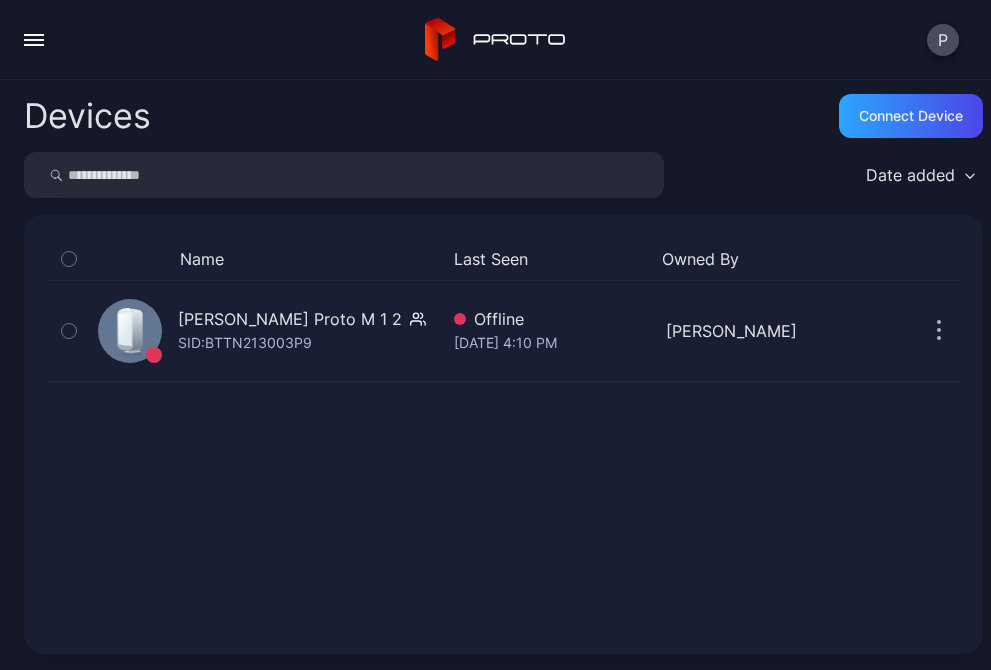 click at bounding box center [344, 175] 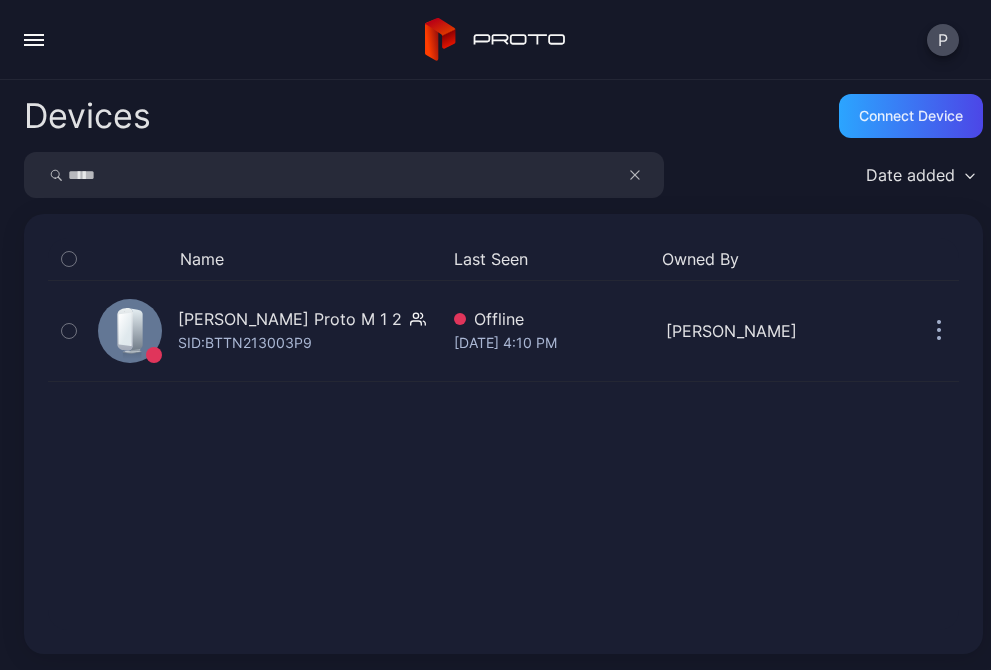 type on "*****" 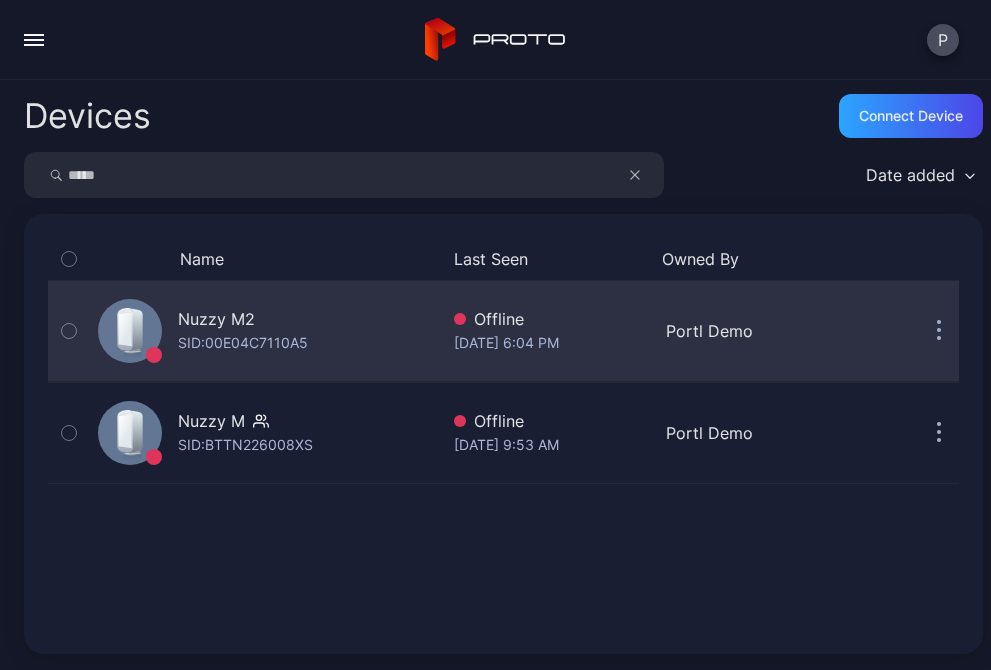 click on "Nuzzy M2" at bounding box center (216, 319) 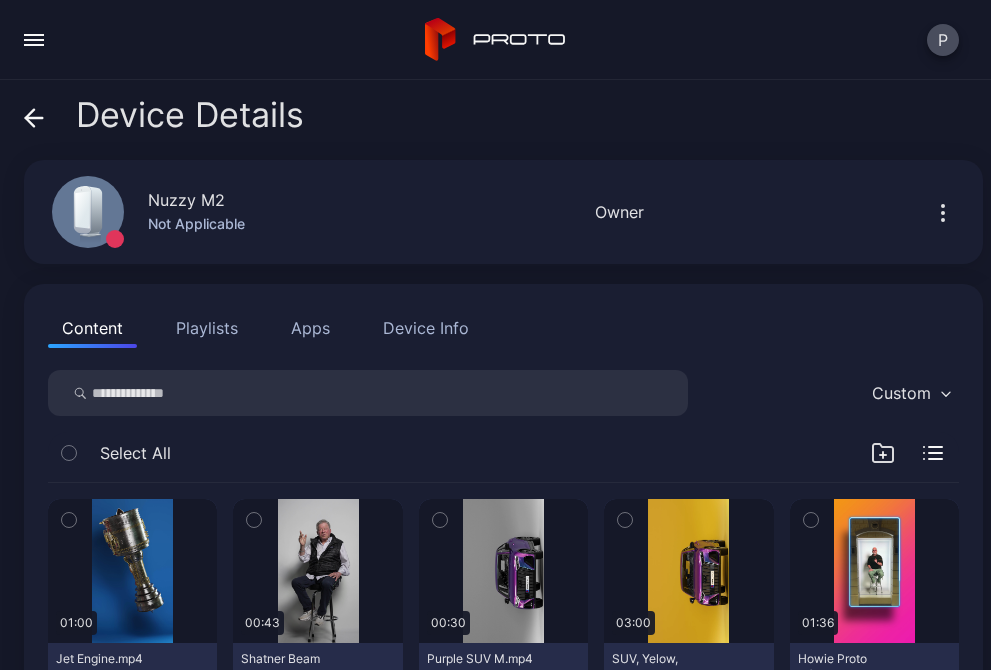 click 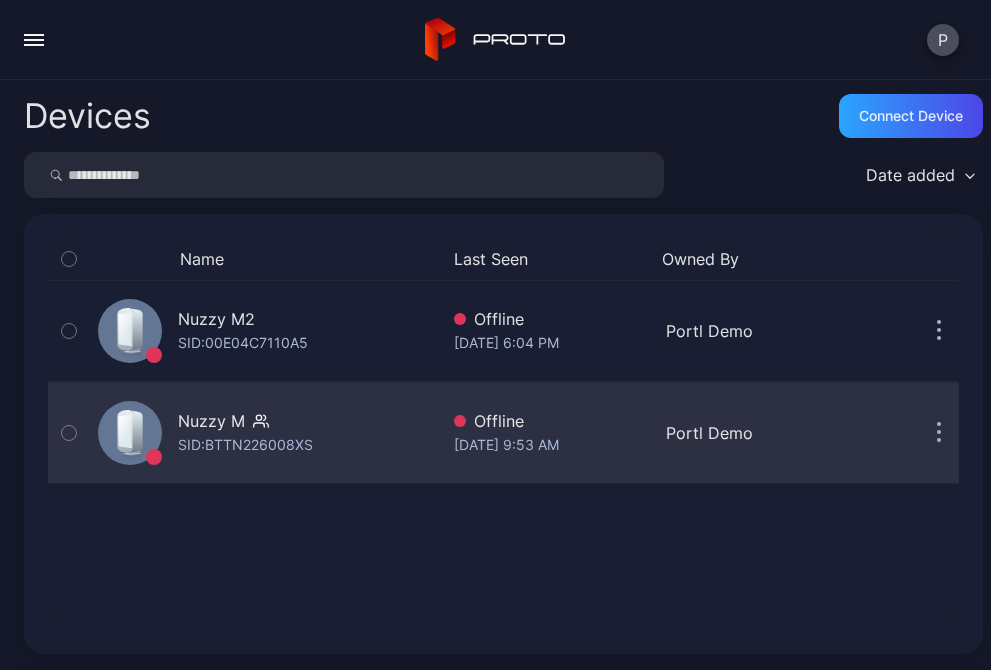 click on "Nuzzy M" at bounding box center (245, 421) 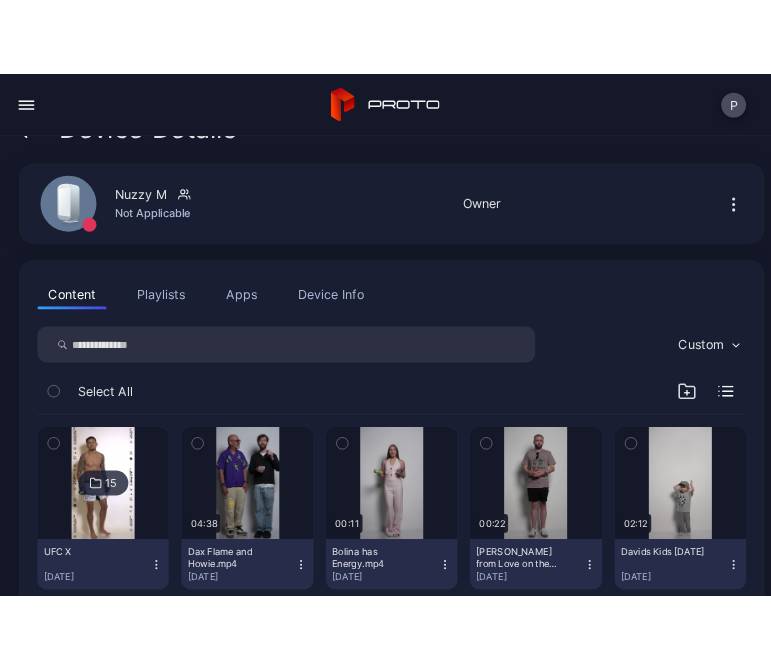 scroll, scrollTop: 0, scrollLeft: 0, axis: both 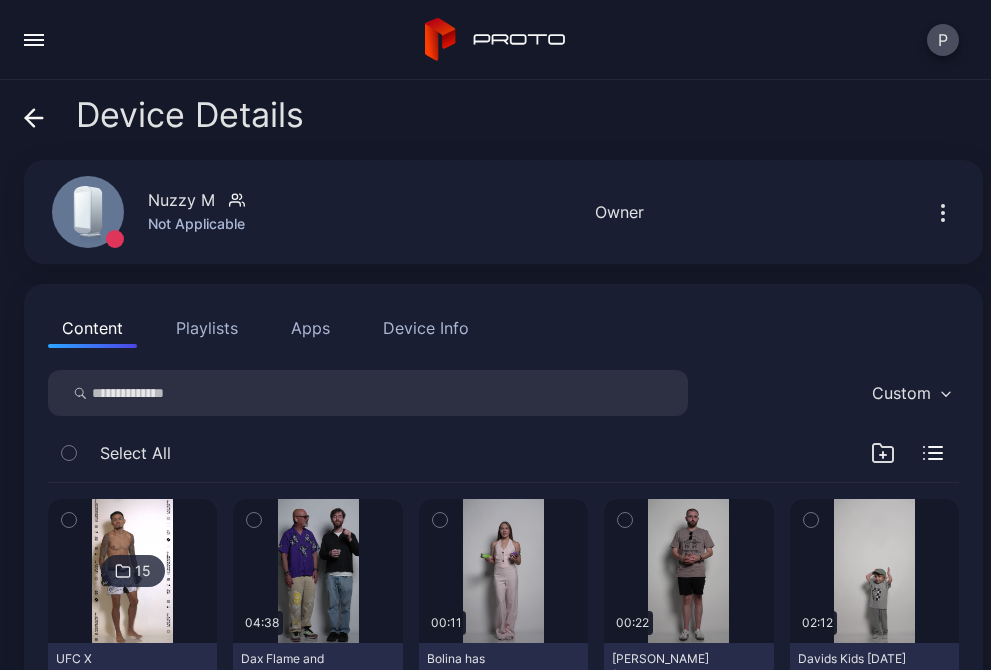 click 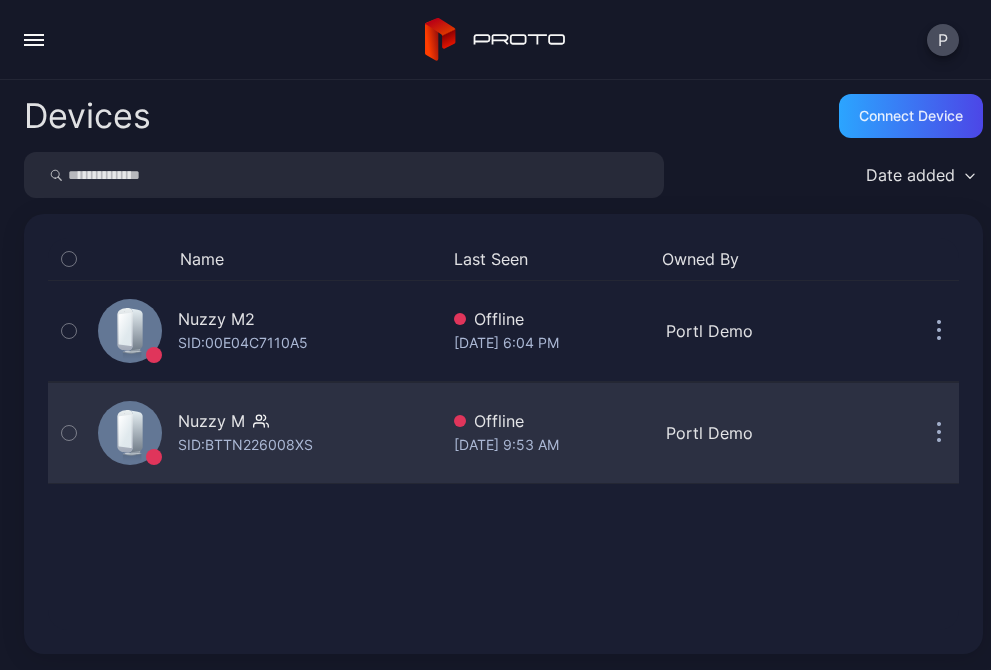 click on "Nuzzy M" at bounding box center (211, 421) 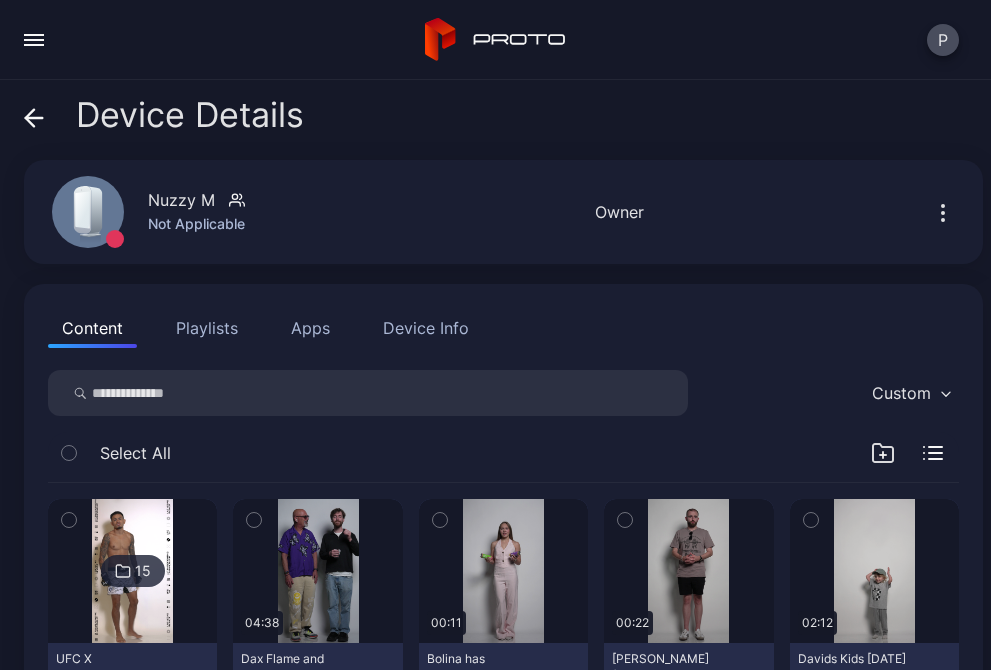 click 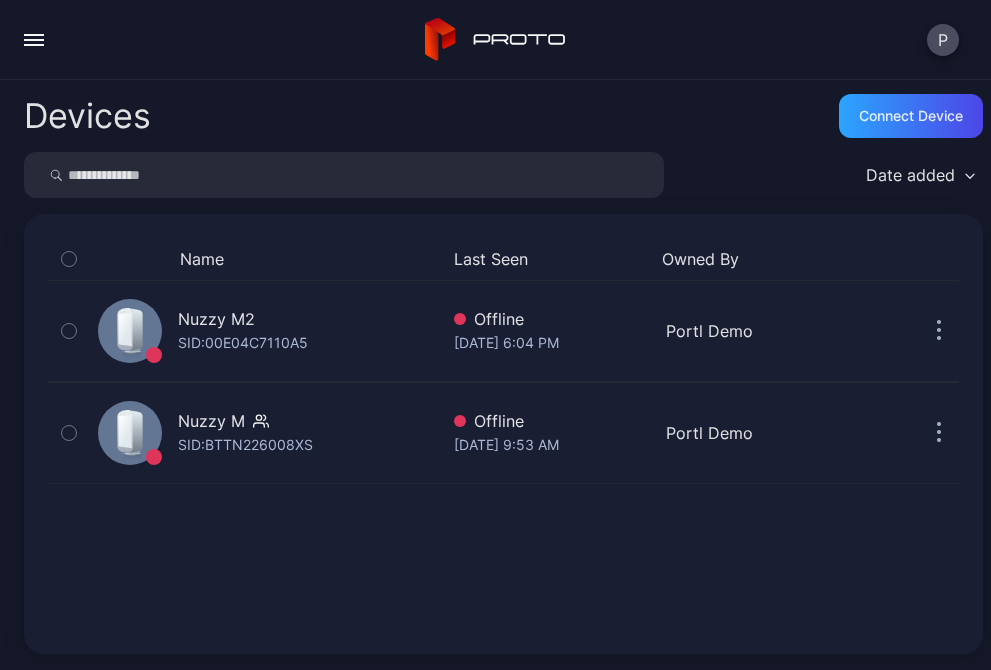click at bounding box center (344, 175) 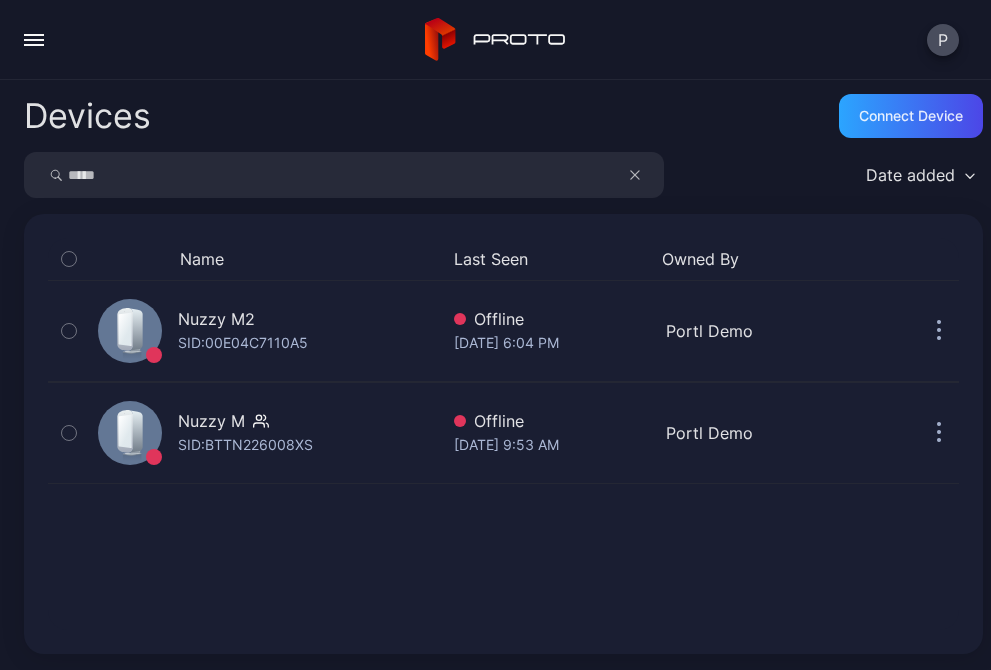 type on "*****" 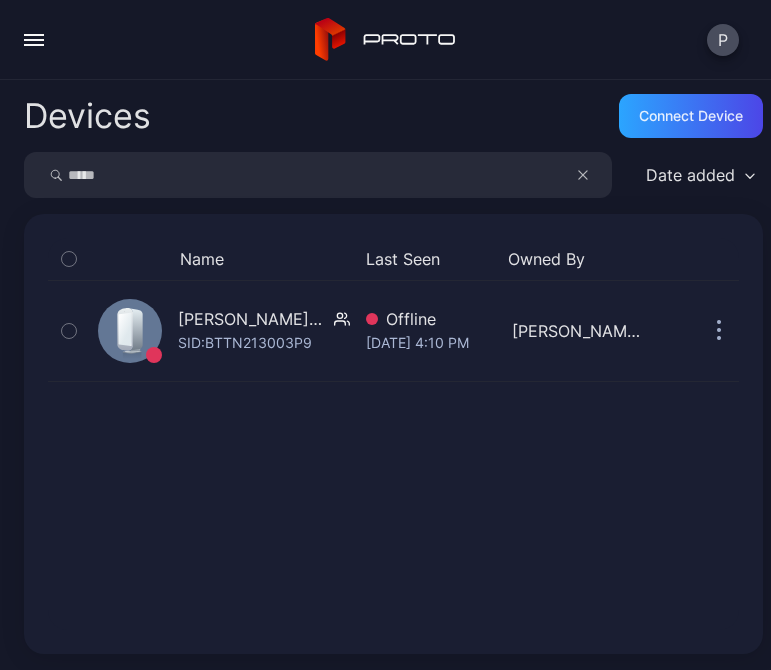 click at bounding box center [34, 40] 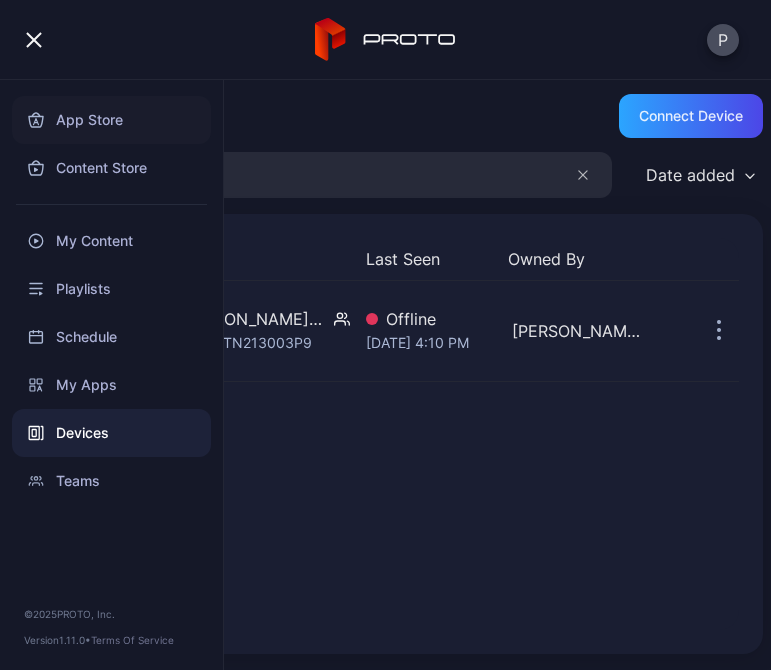 click on "App Store" at bounding box center [111, 120] 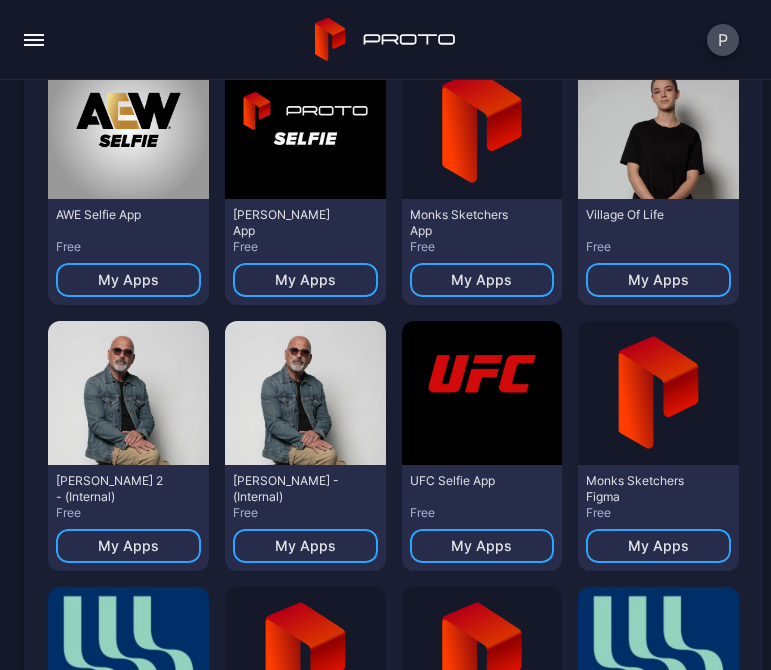 scroll, scrollTop: 254, scrollLeft: 0, axis: vertical 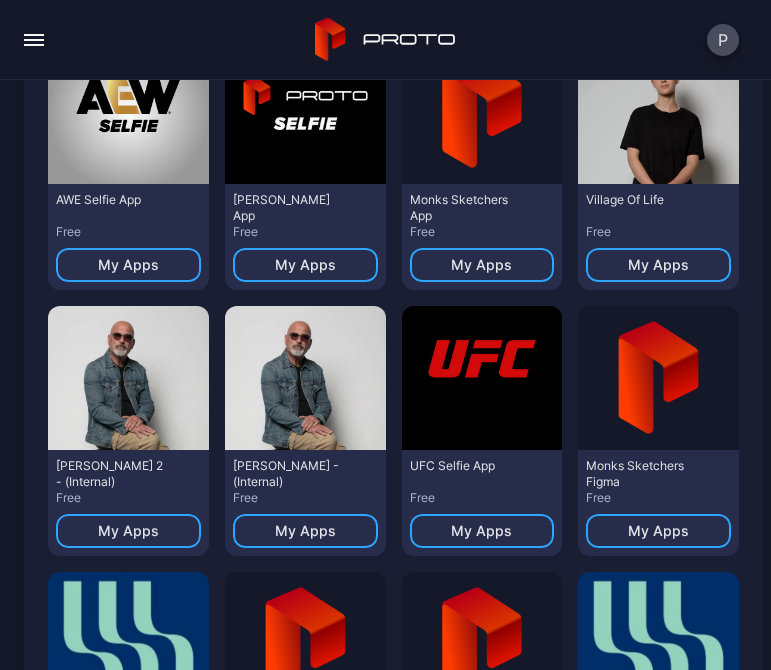 click at bounding box center [34, 40] 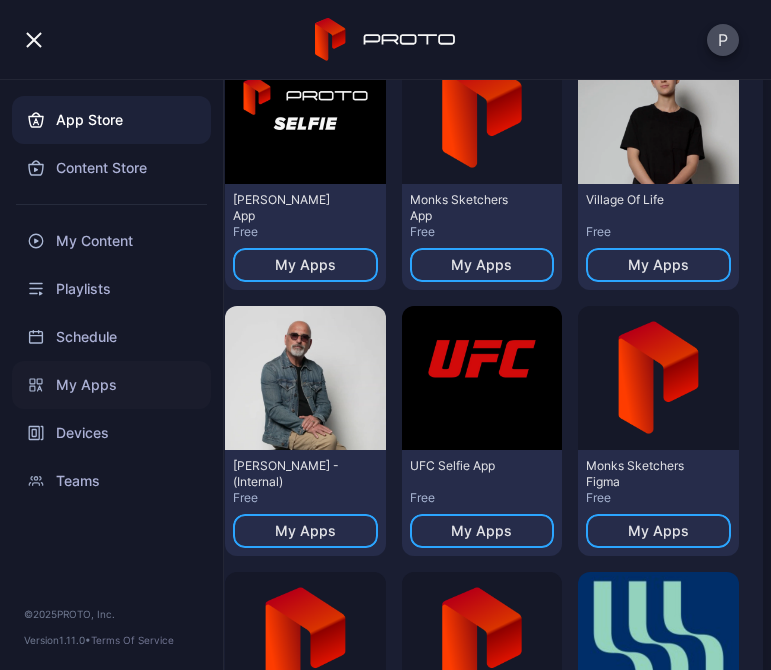 click on "My Apps" at bounding box center [111, 385] 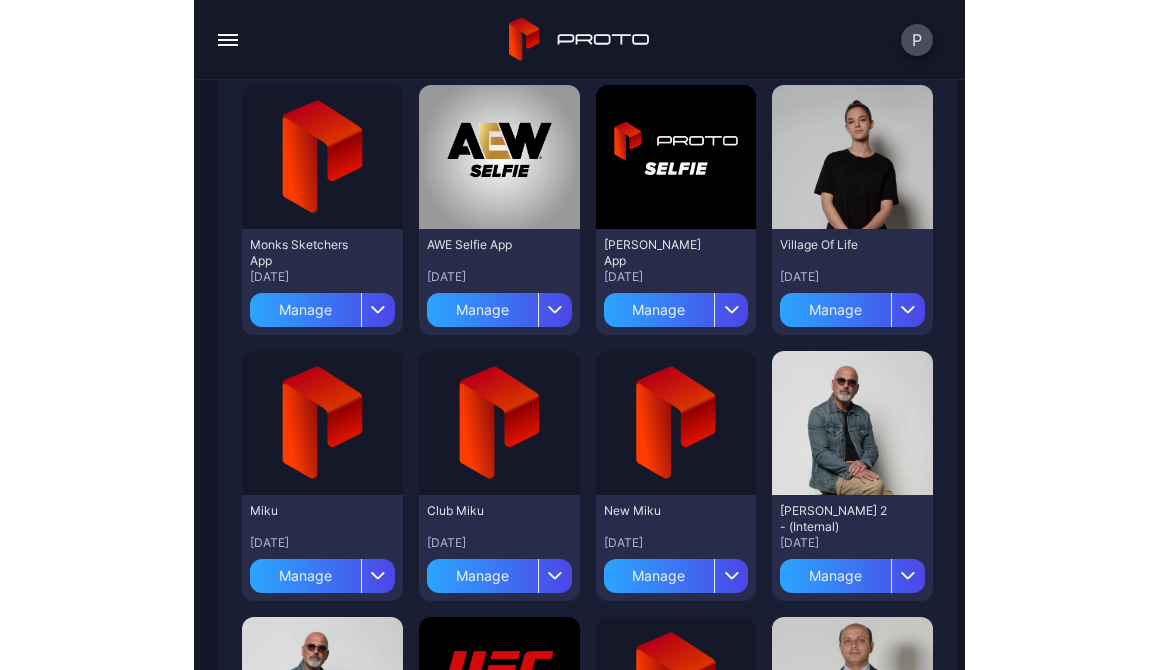 scroll, scrollTop: 215, scrollLeft: 0, axis: vertical 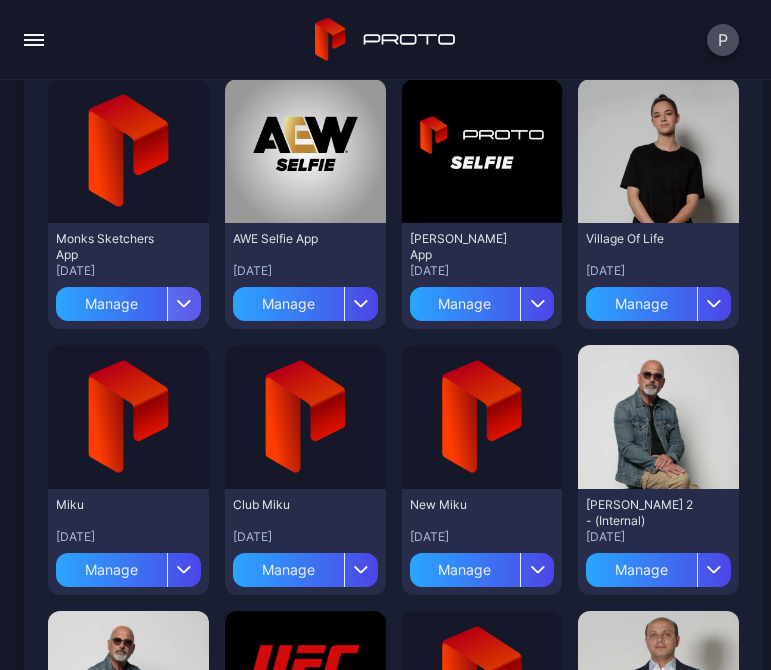 click 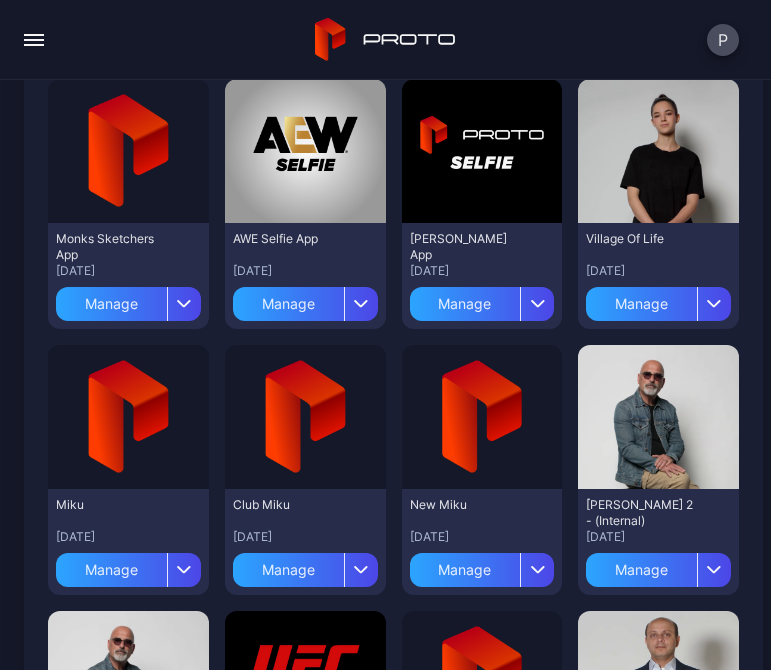 click on "P" at bounding box center (385, 40) 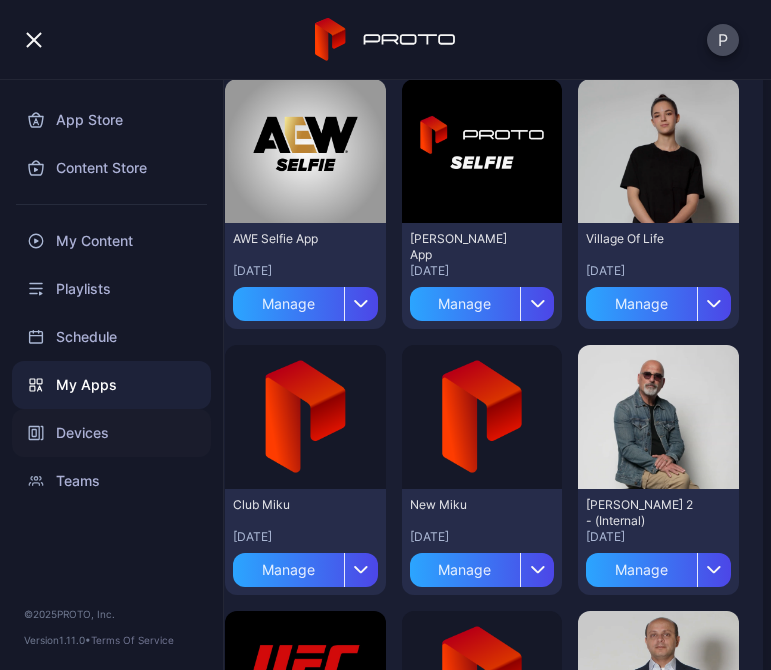 click on "Devices" at bounding box center (111, 433) 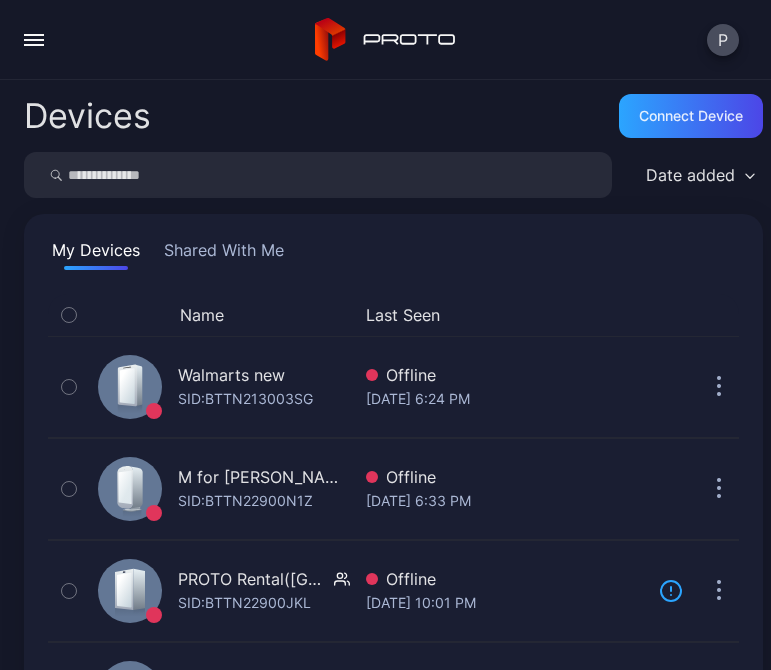 click at bounding box center (318, 175) 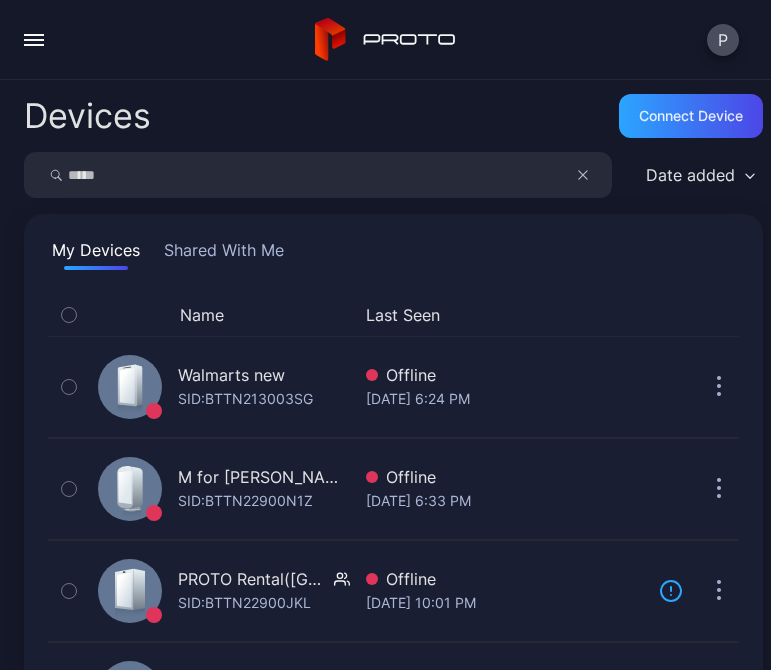 type on "*****" 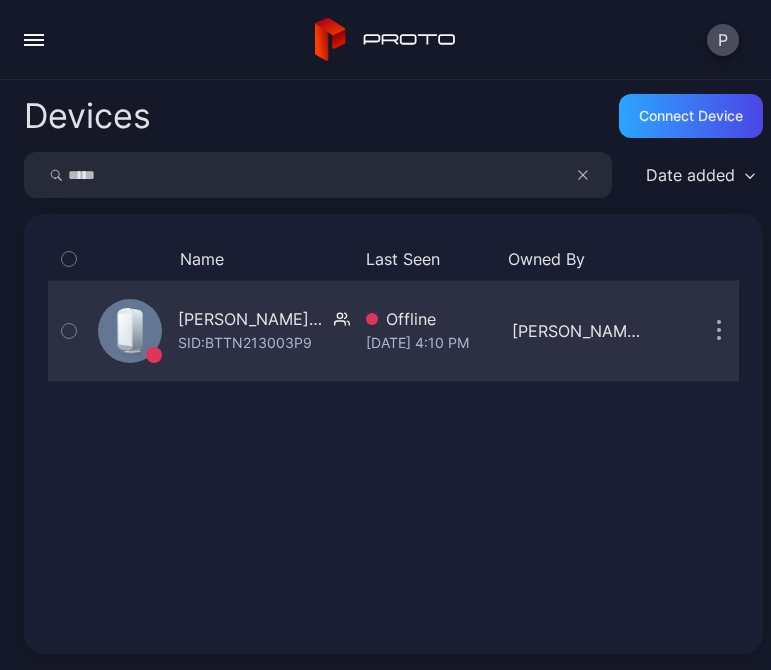click on "Molly Lavik's Proto M 1 2" at bounding box center (252, 319) 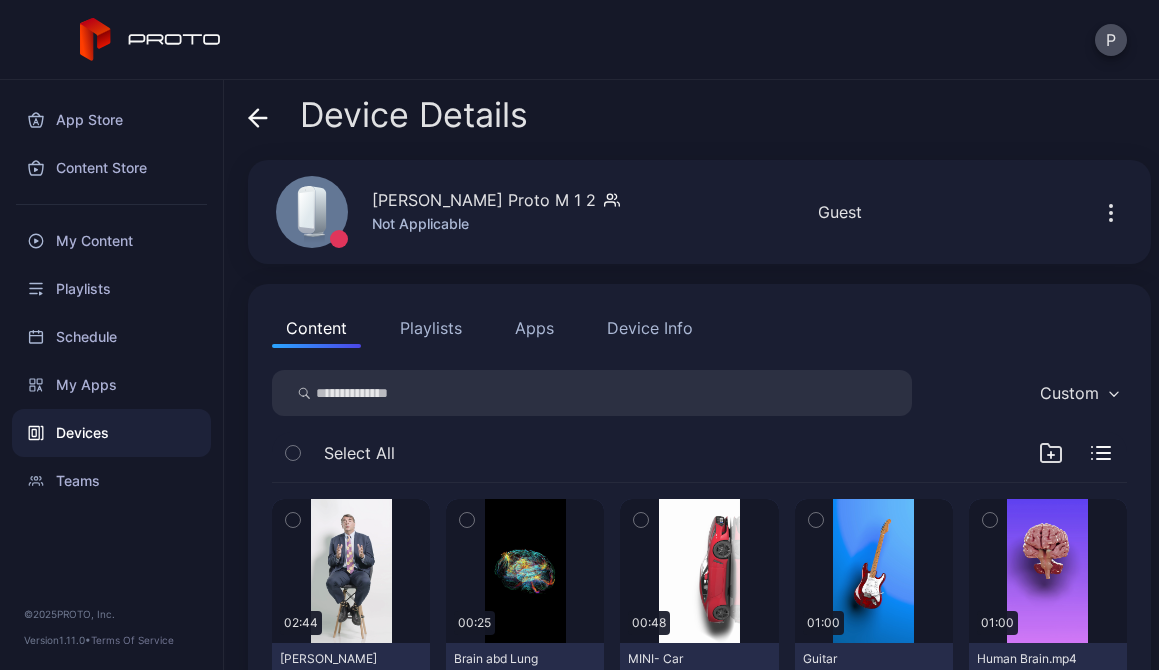 click on "Device Details" at bounding box center [388, 120] 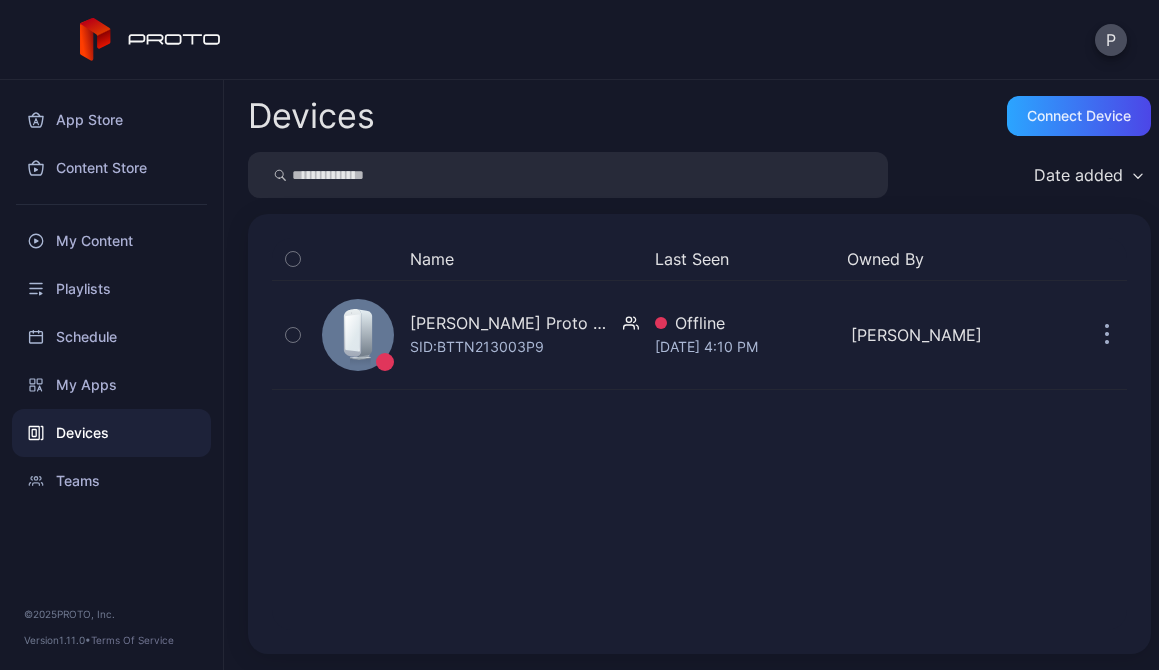 click at bounding box center (568, 175) 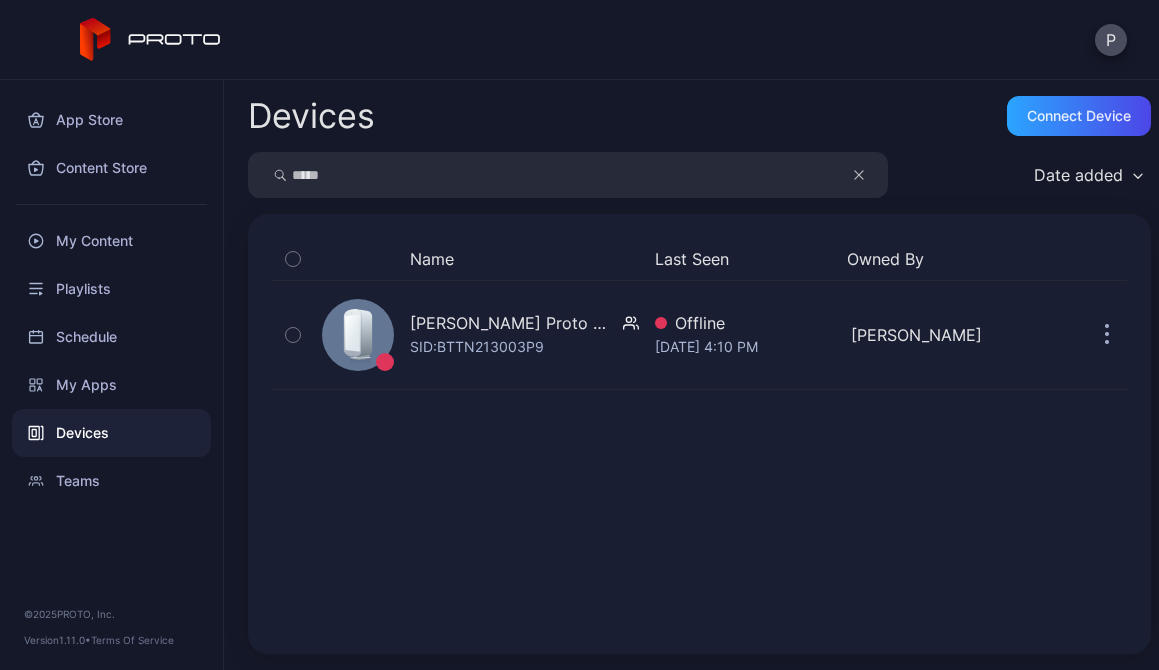 type on "*****" 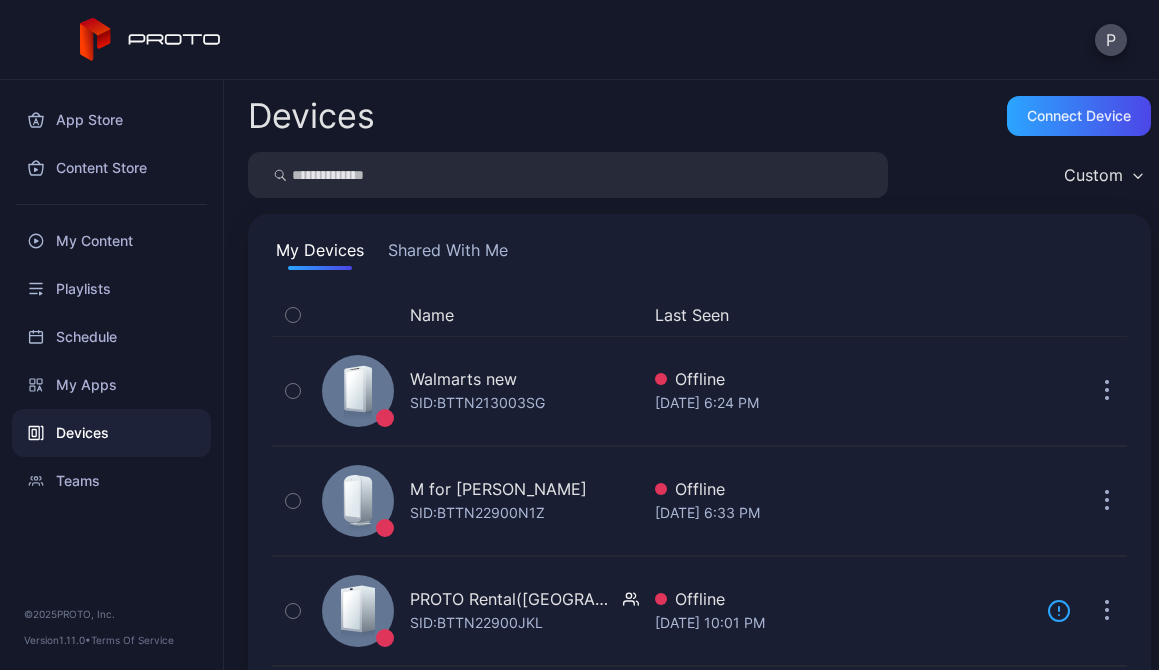 scroll, scrollTop: 0, scrollLeft: 0, axis: both 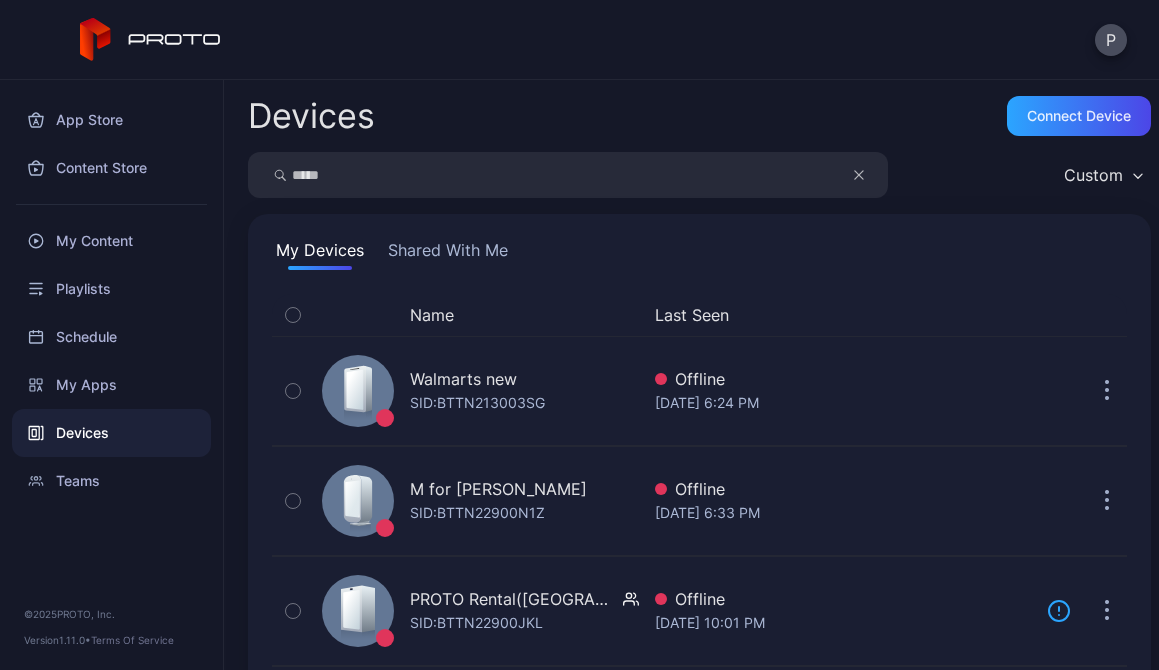 type on "*****" 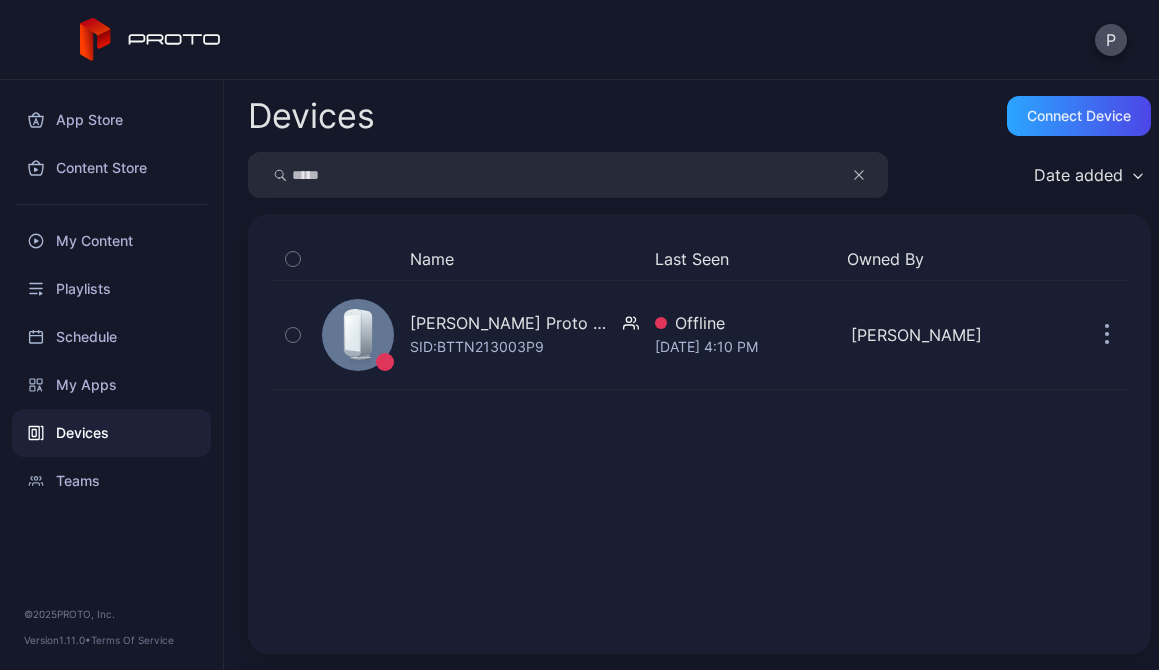 click on "*****" at bounding box center [568, 175] 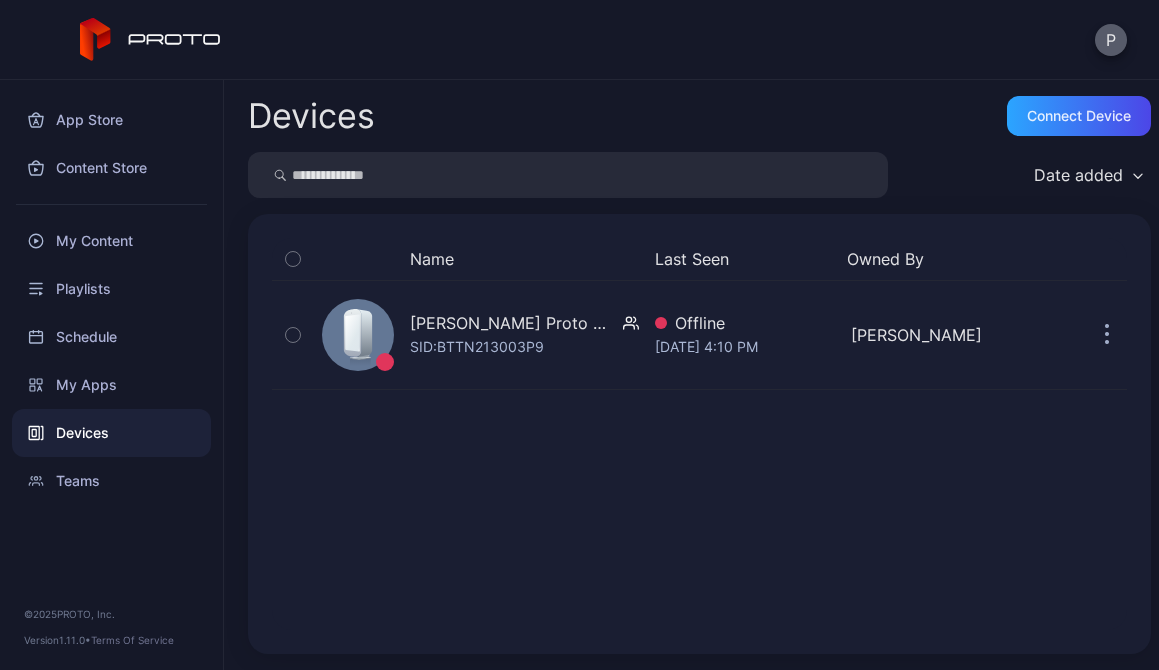 type 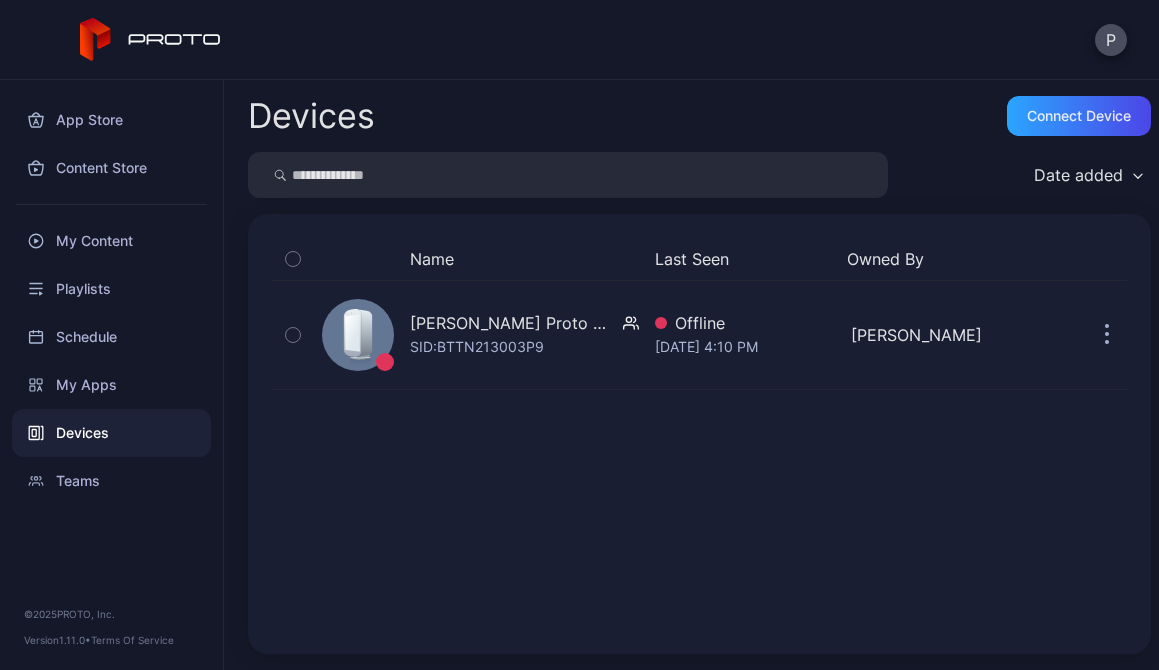 click on "P" at bounding box center (579, 40) 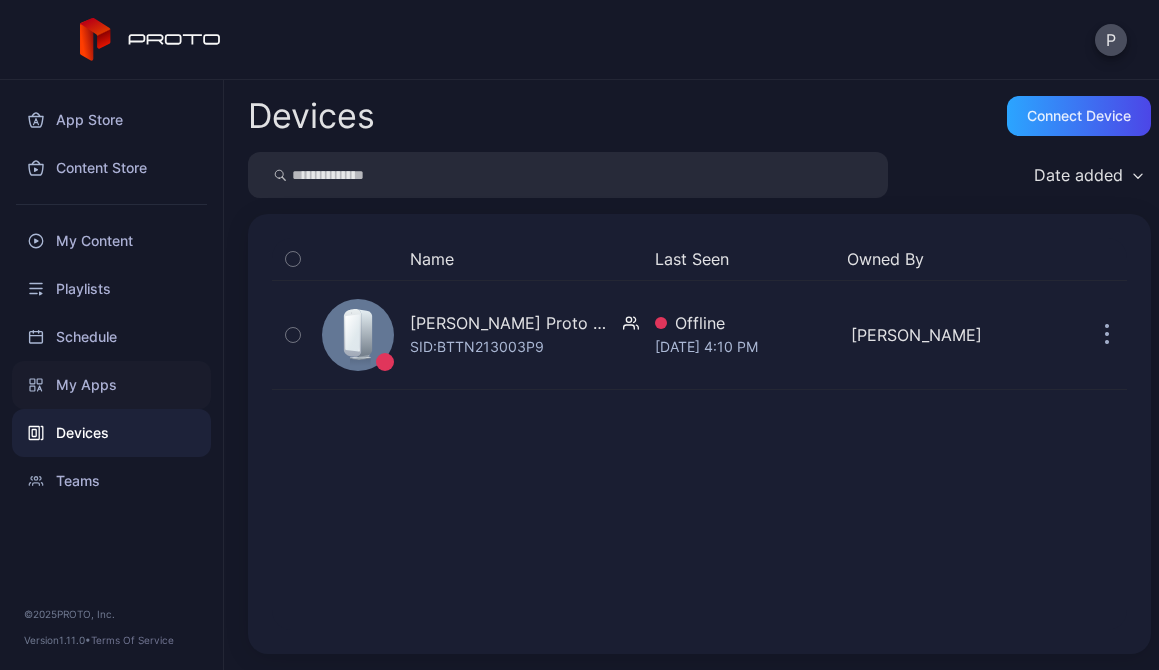 click on "My Apps" at bounding box center (111, 385) 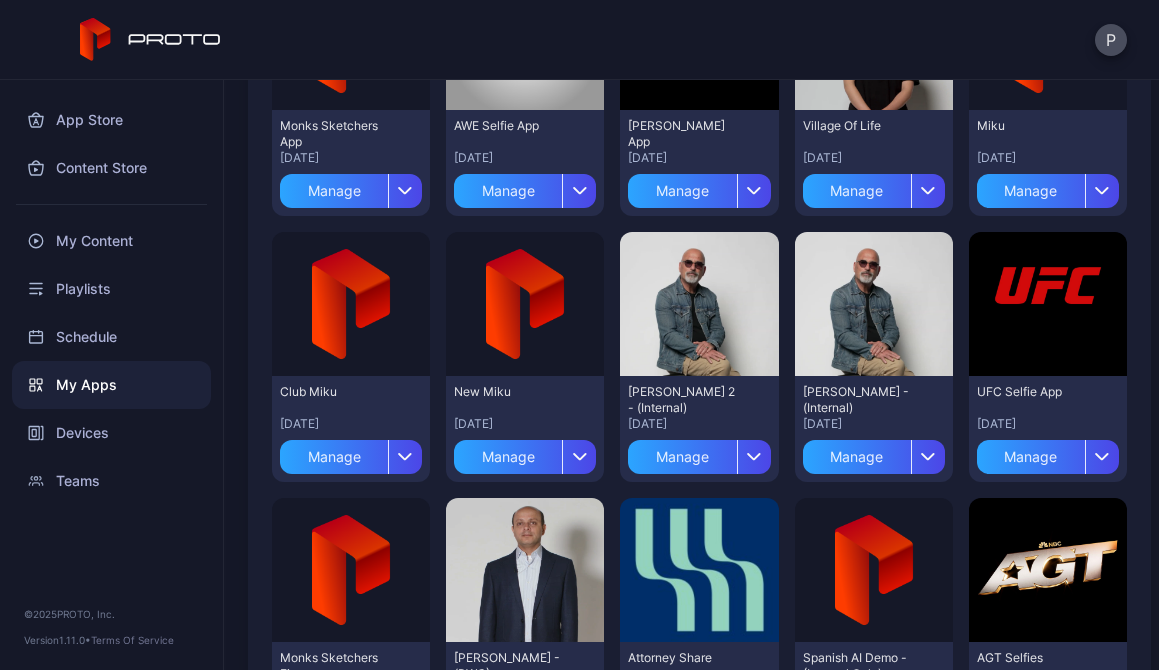 scroll, scrollTop: 328, scrollLeft: 0, axis: vertical 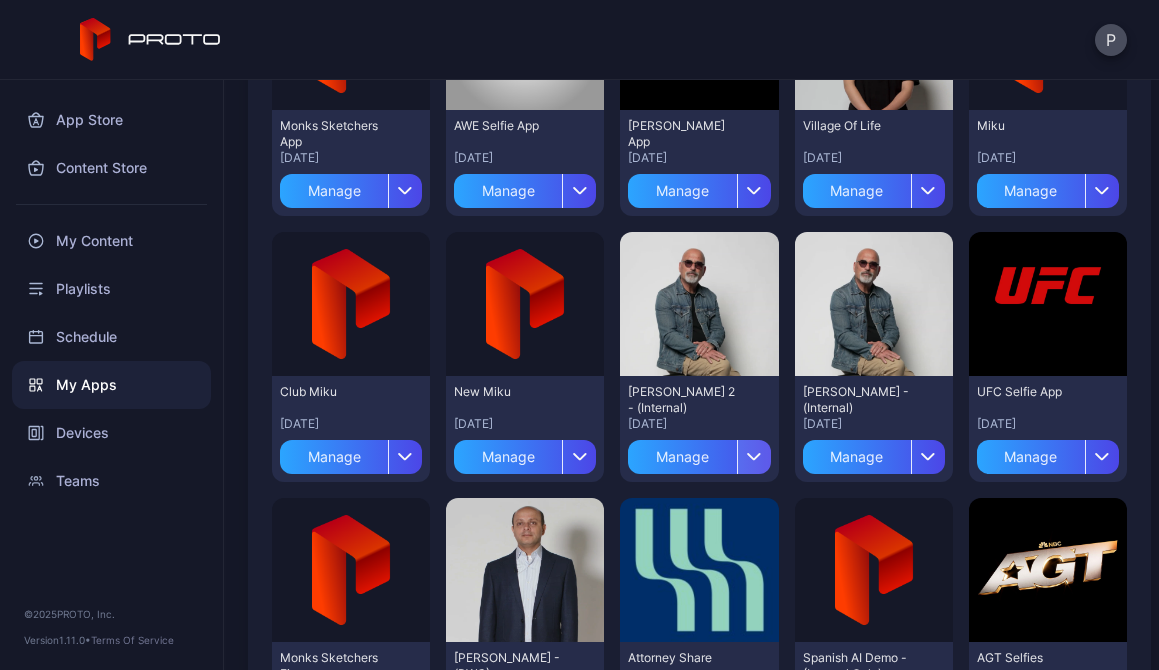 click 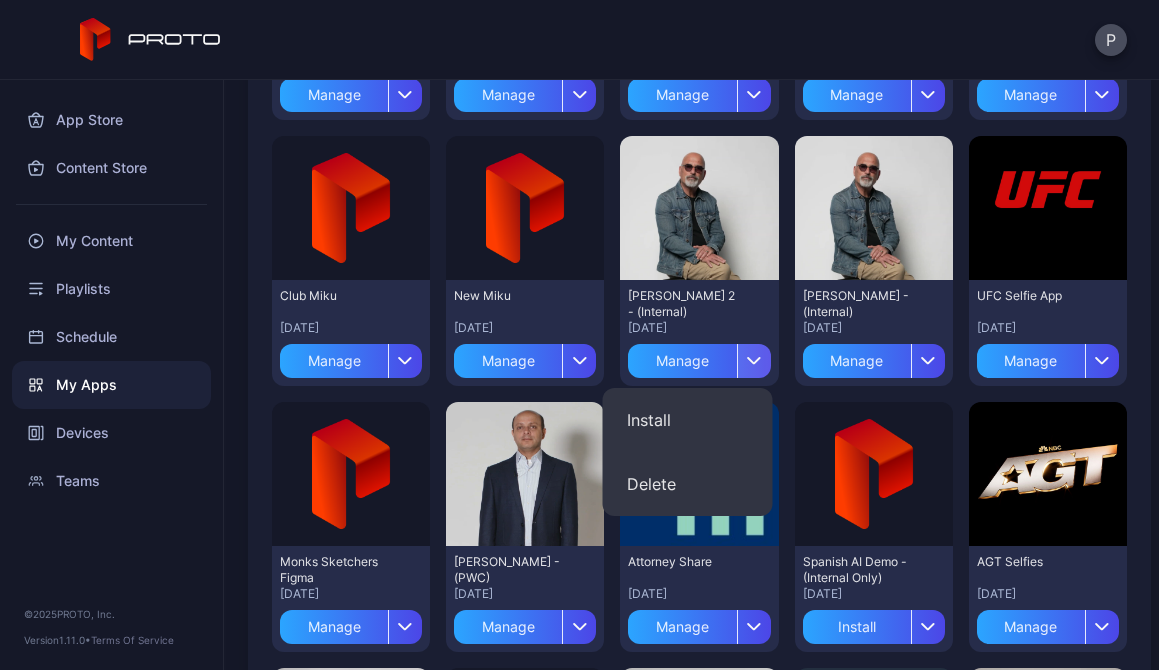 scroll, scrollTop: 428, scrollLeft: 0, axis: vertical 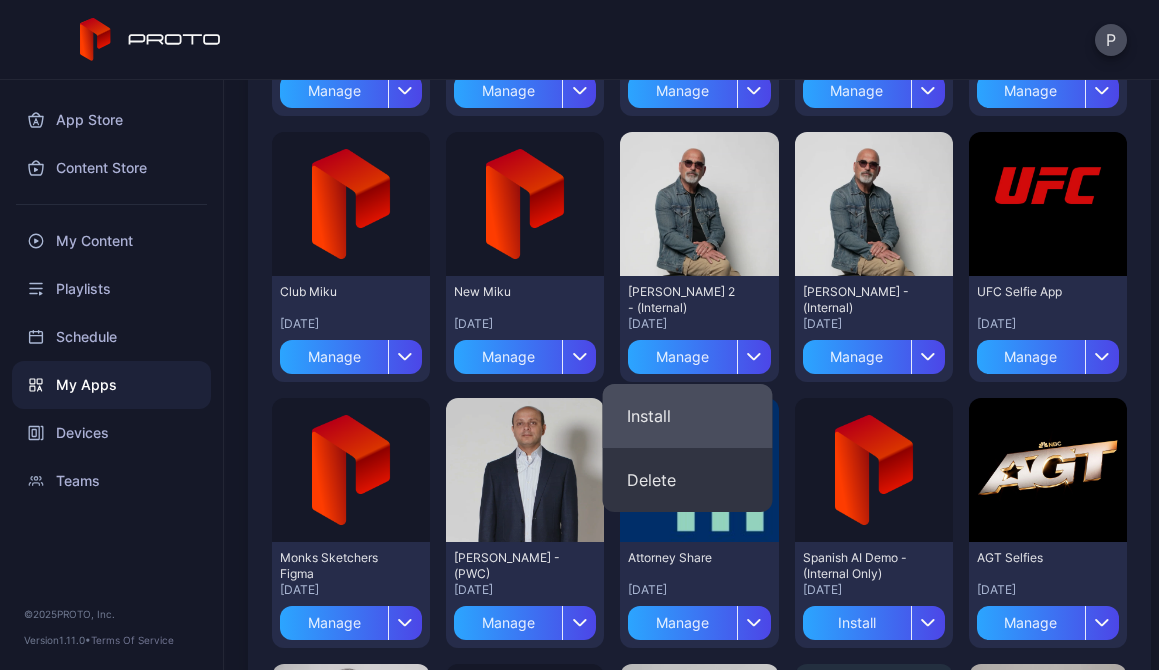 click on "Install" at bounding box center (688, 416) 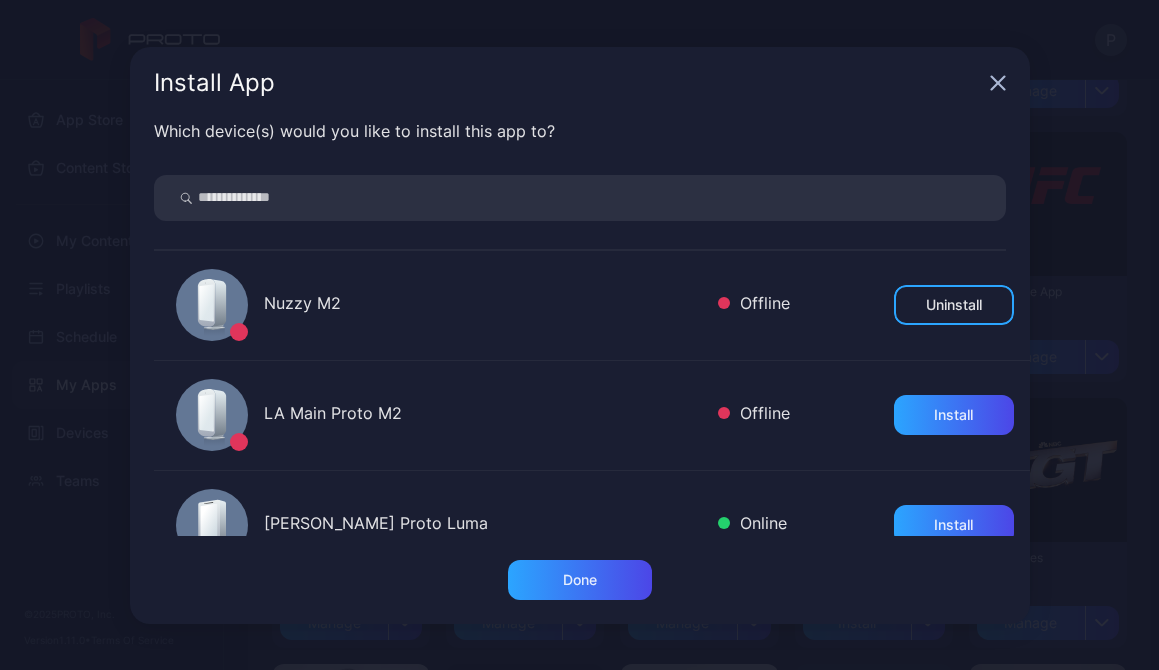 click at bounding box center [580, 198] 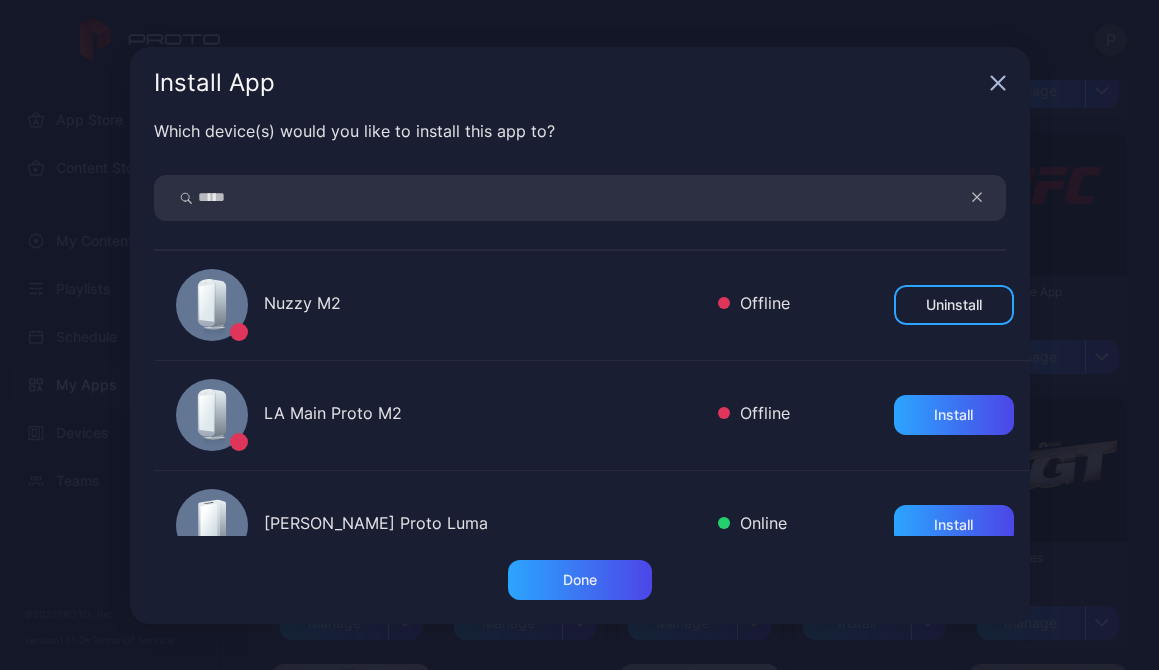 type on "*****" 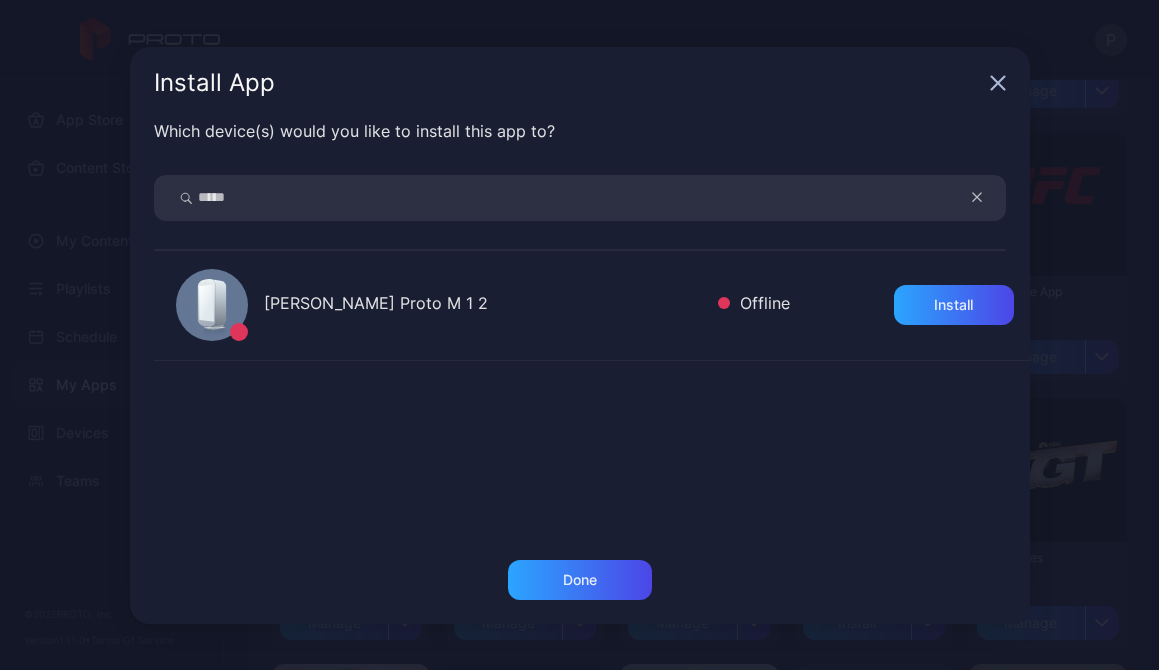 click 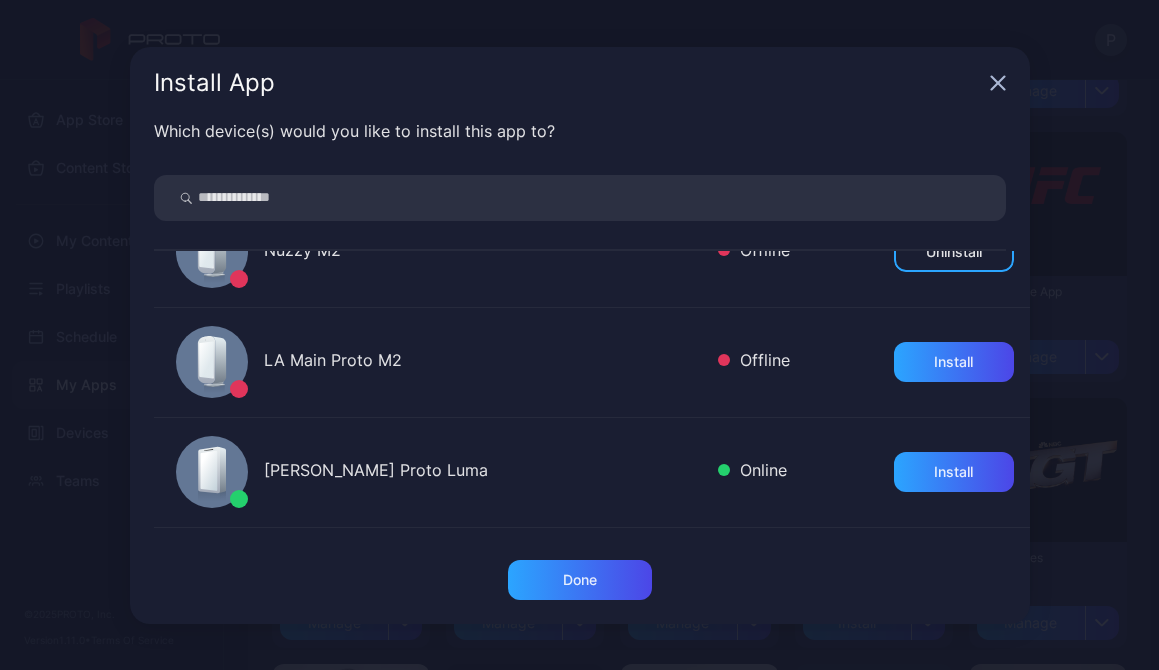 scroll, scrollTop: 57, scrollLeft: 0, axis: vertical 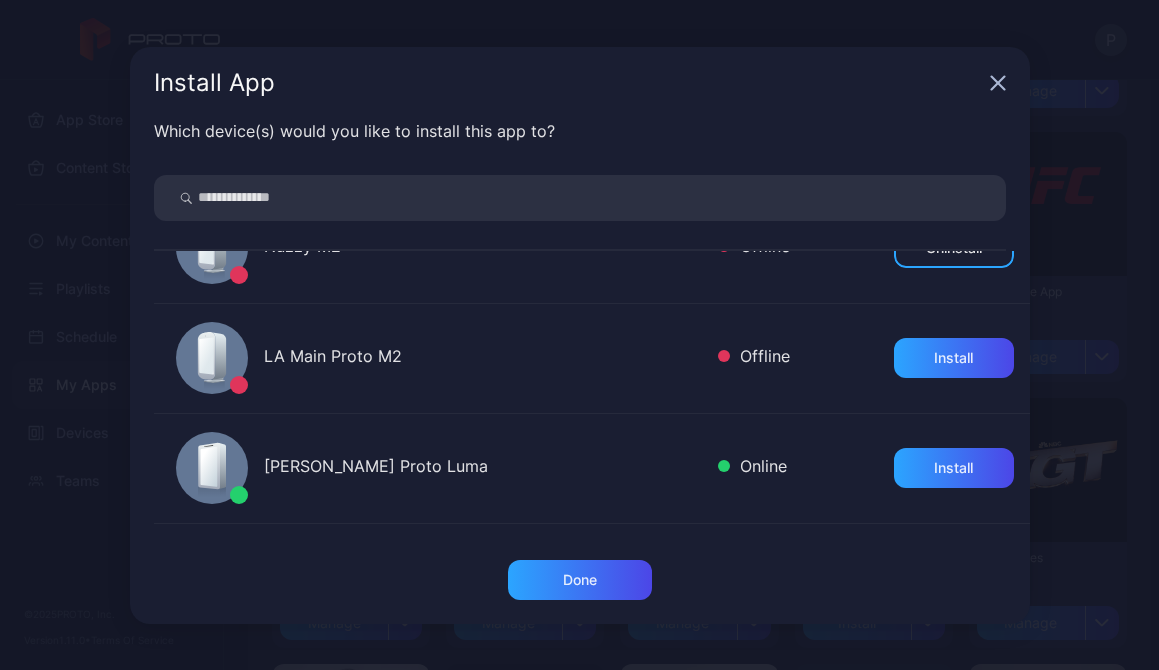 click 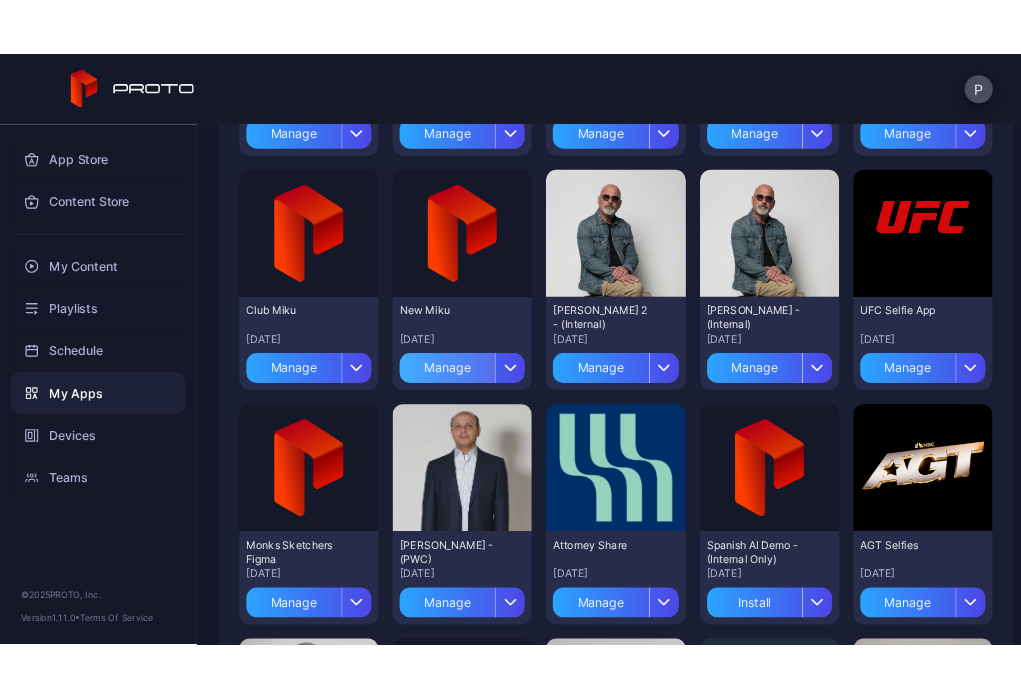 scroll, scrollTop: 460, scrollLeft: 0, axis: vertical 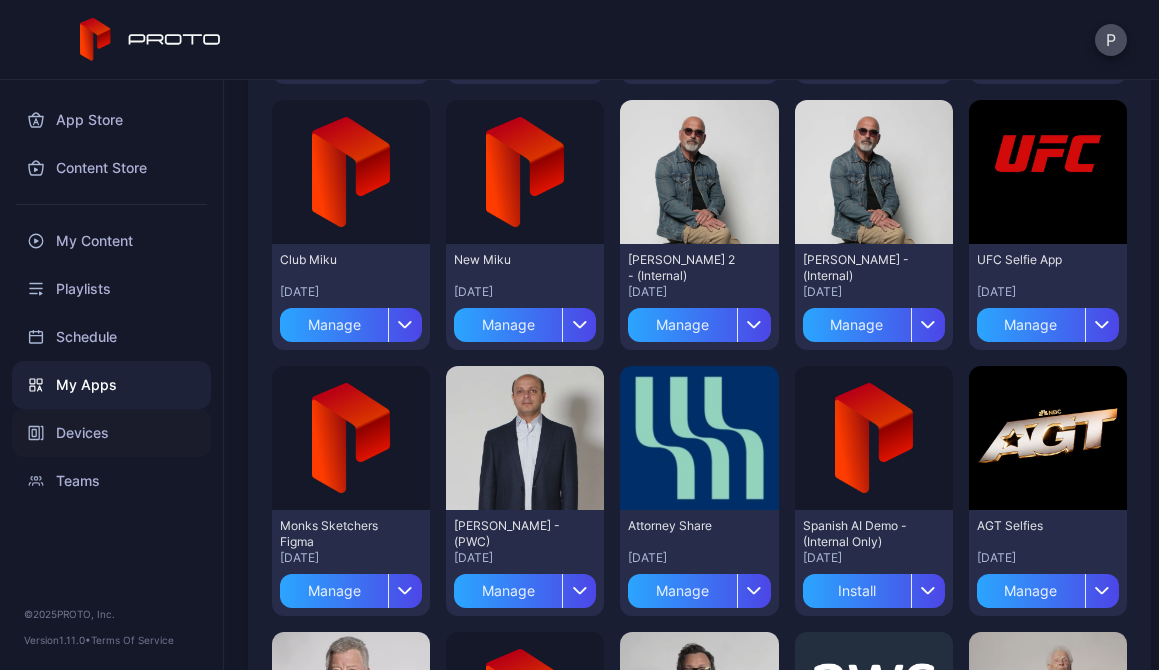 click on "Devices" at bounding box center (111, 433) 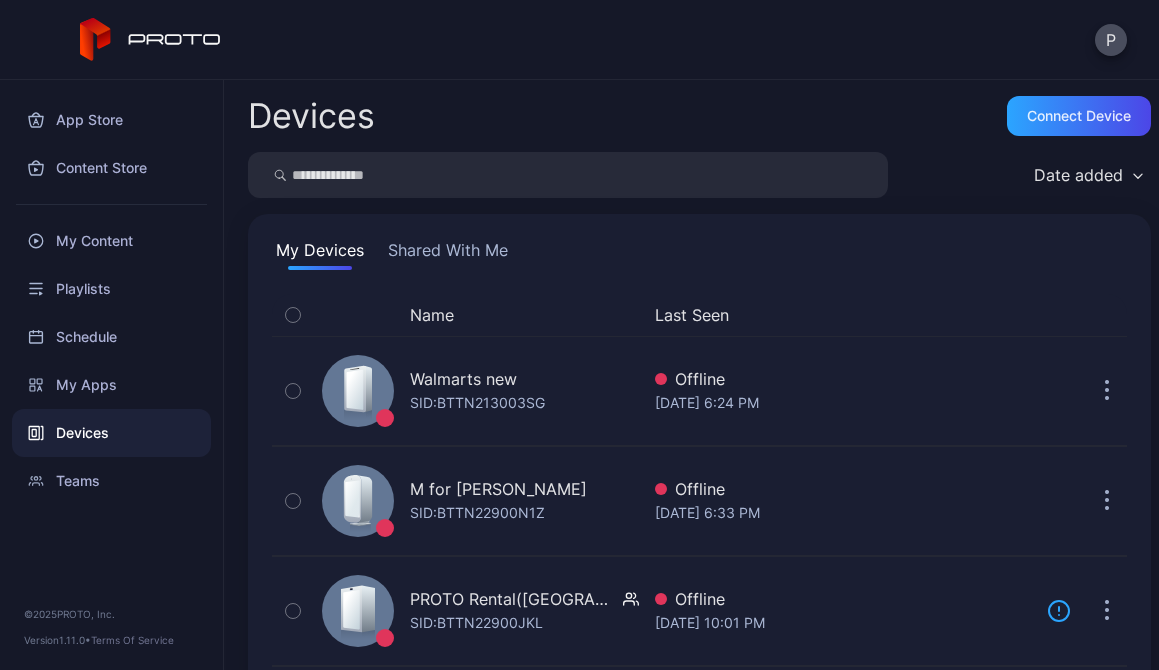 click at bounding box center [568, 175] 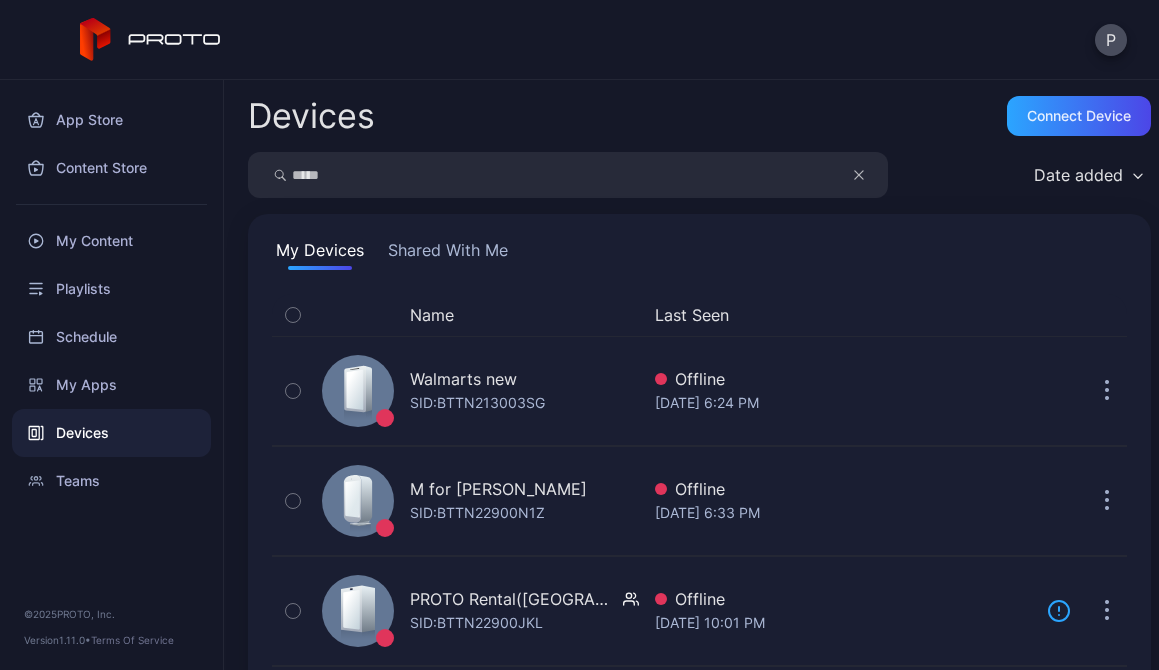 type on "*****" 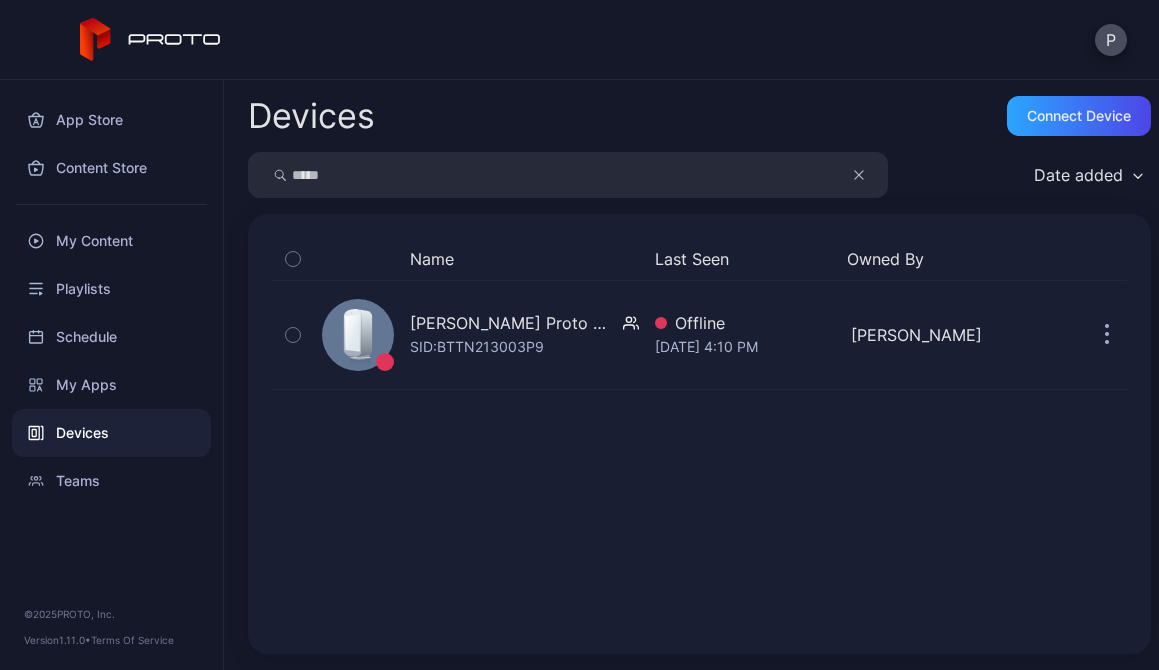 click on "*****" at bounding box center (568, 175) 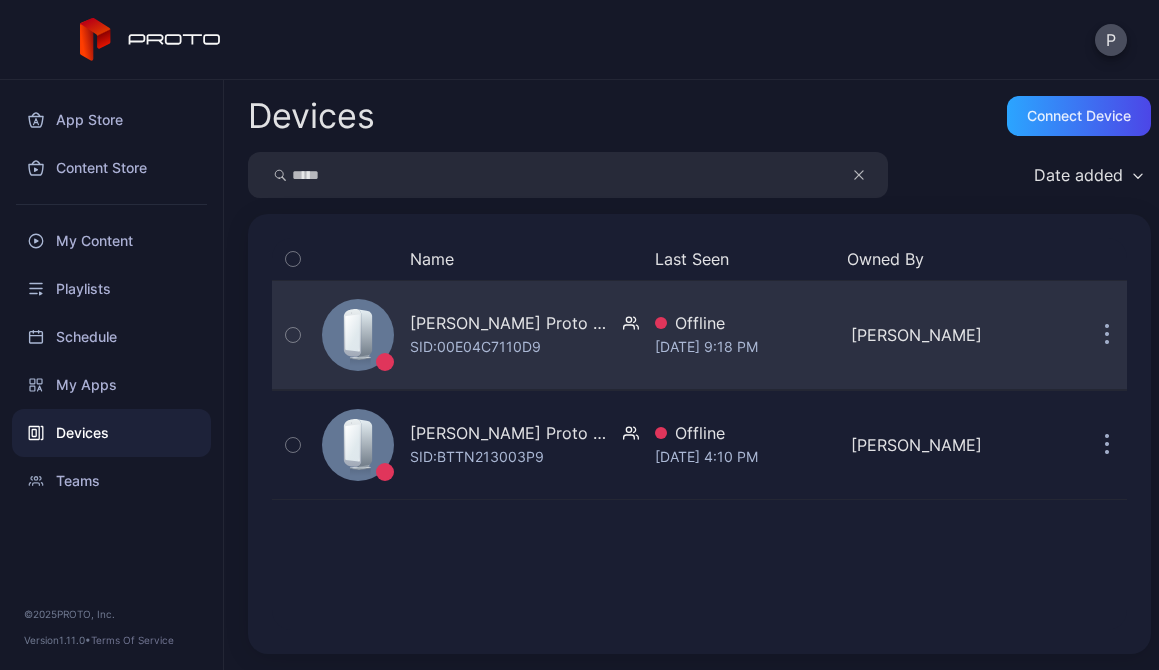 click on "SID:  00E04C7110D9" at bounding box center (475, 347) 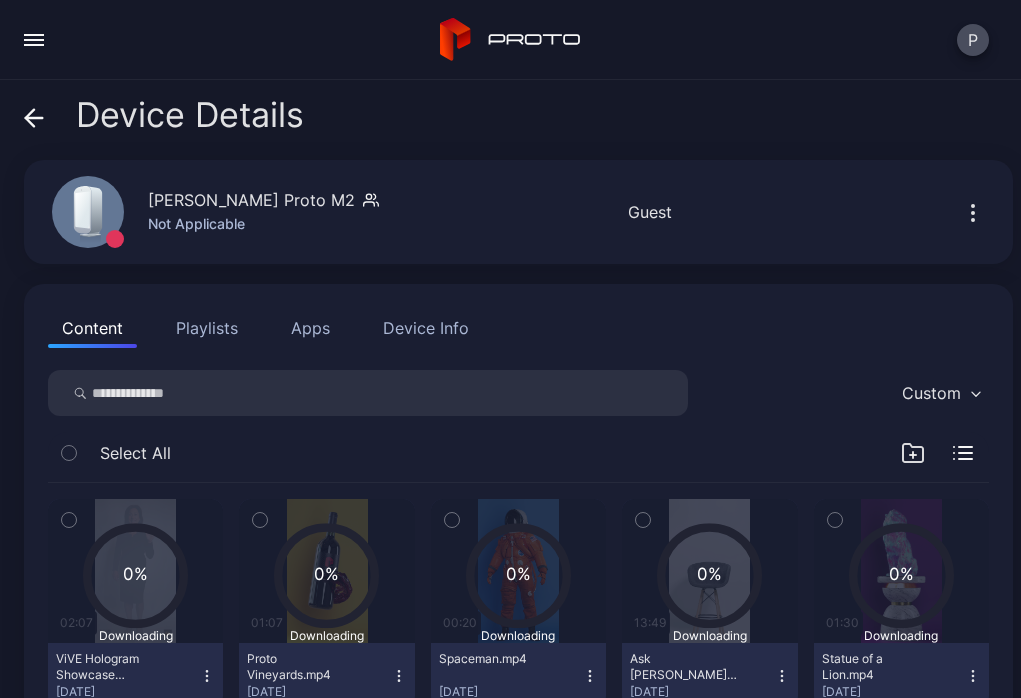 click on "Apps" at bounding box center [310, 328] 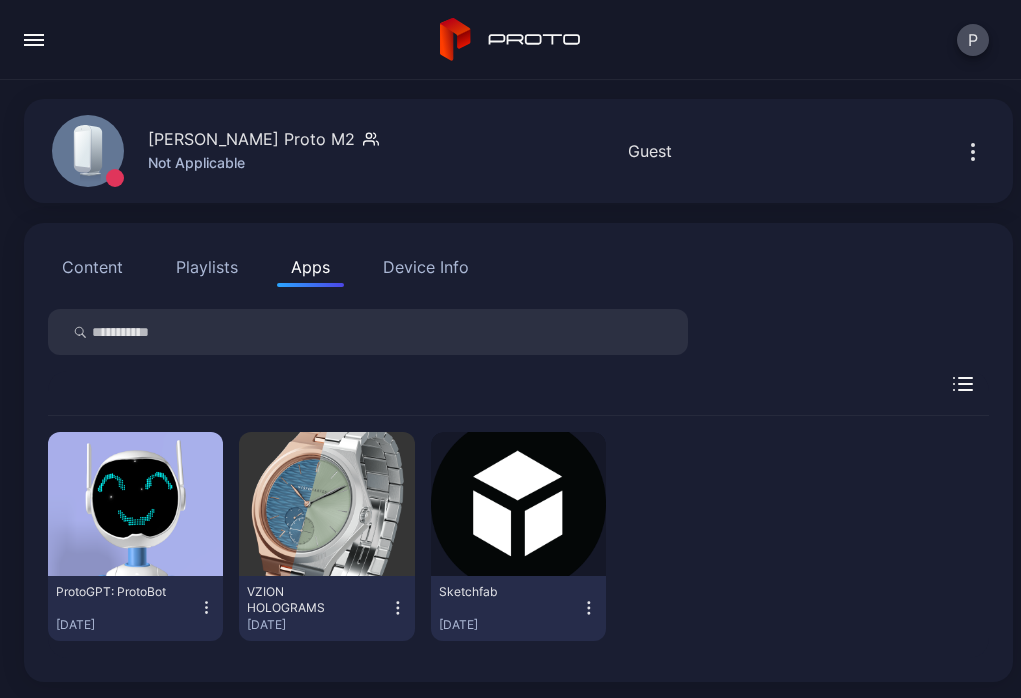 scroll, scrollTop: 0, scrollLeft: 0, axis: both 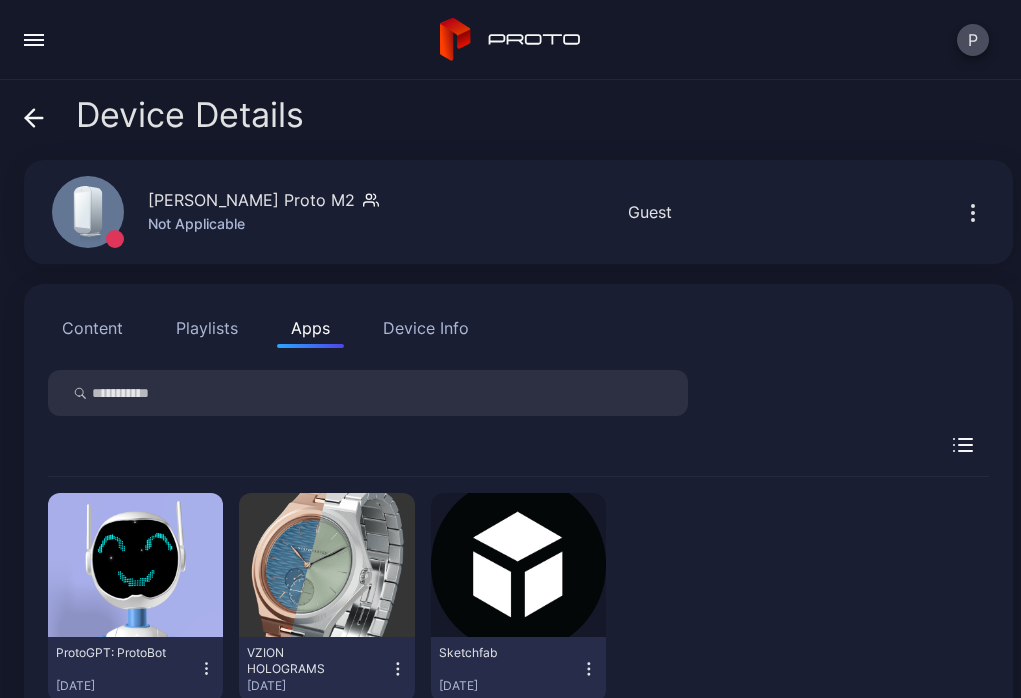 click on "Device Info" at bounding box center (426, 328) 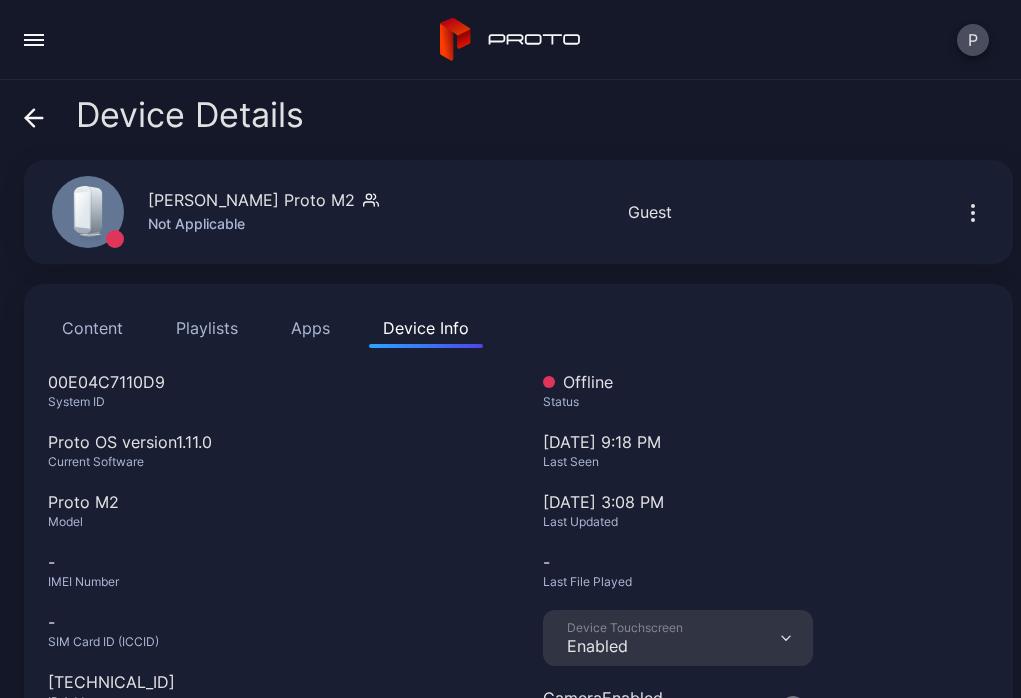scroll, scrollTop: 5, scrollLeft: 0, axis: vertical 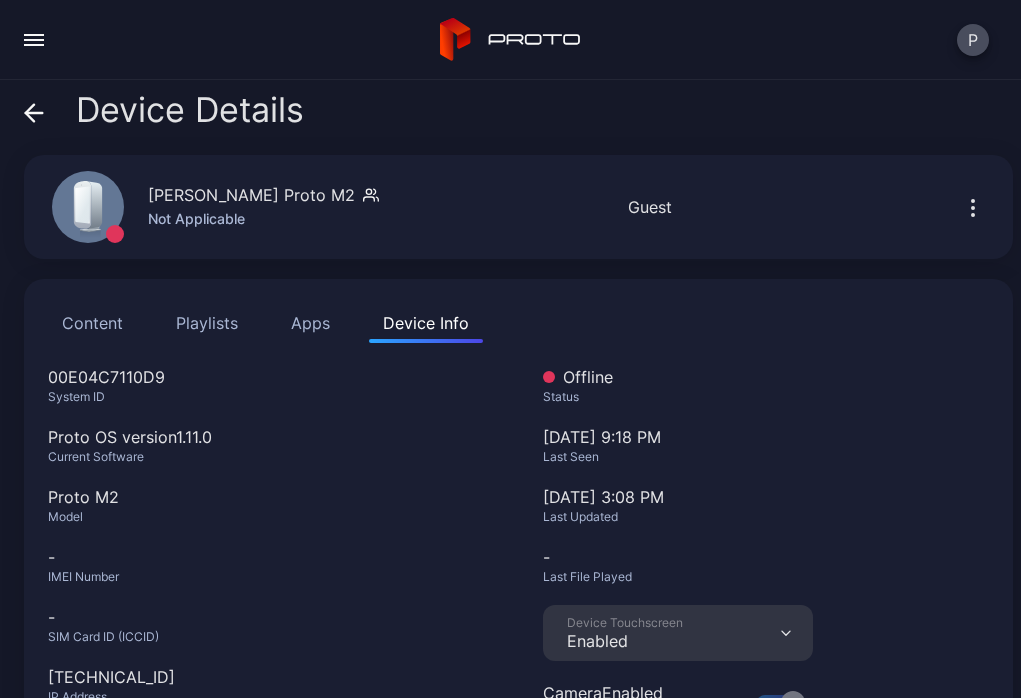 click on "00E04C7110D9" at bounding box center (271, 377) 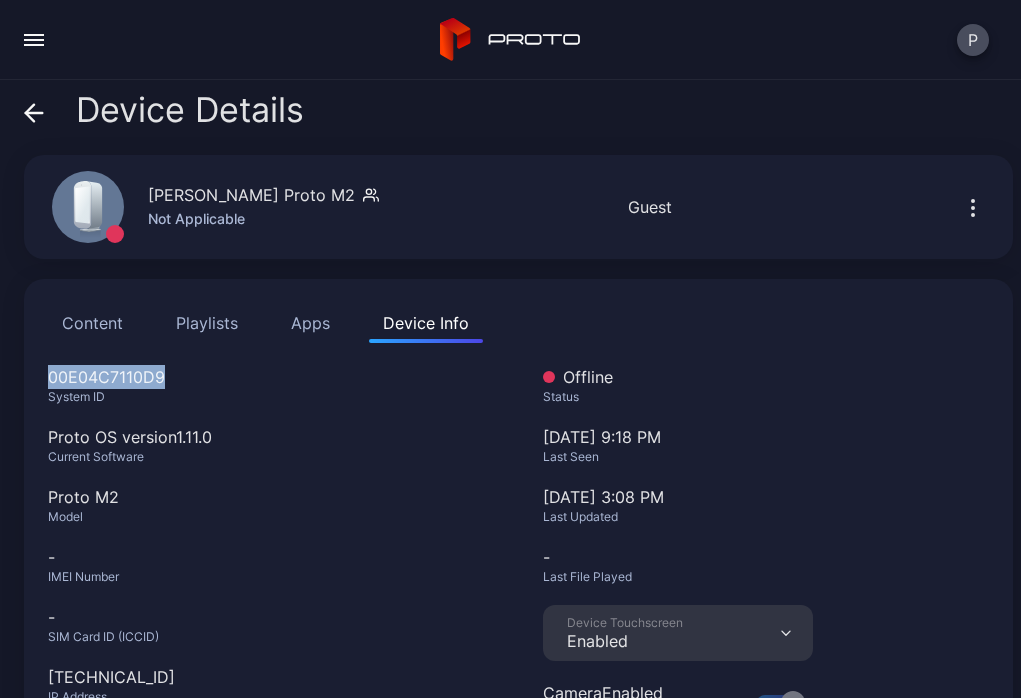 click on "00E04C7110D9" at bounding box center [271, 377] 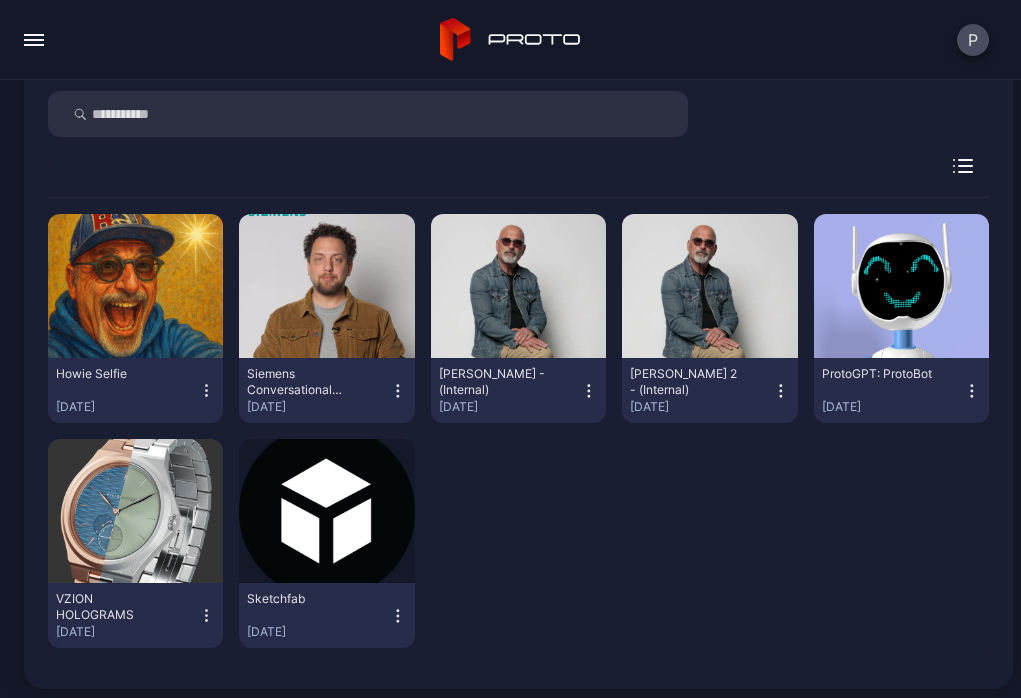 scroll, scrollTop: 286, scrollLeft: 0, axis: vertical 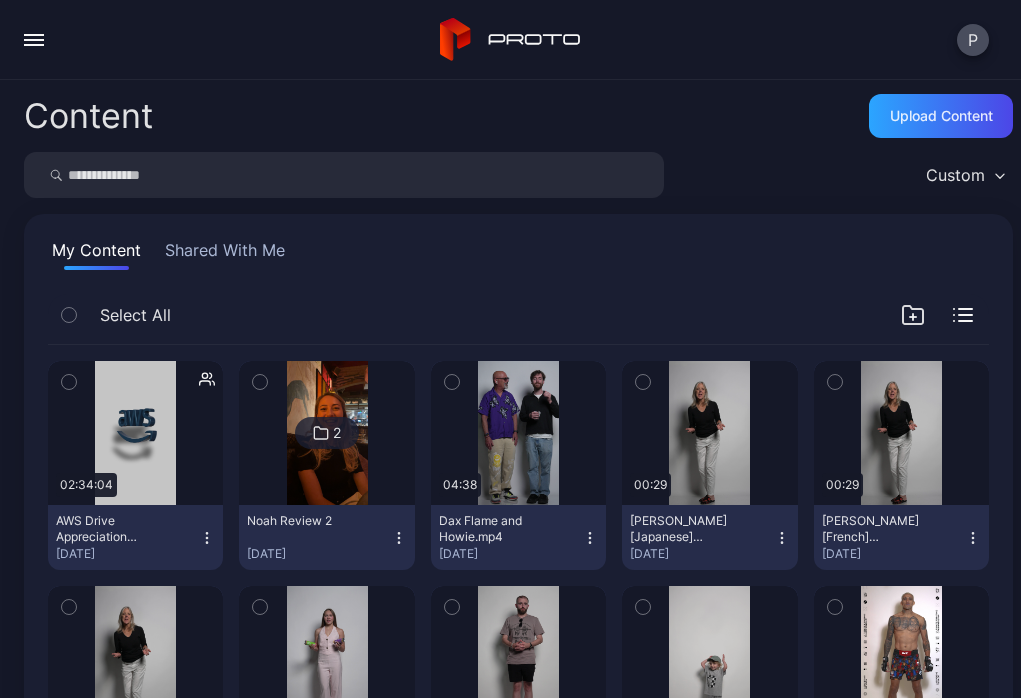 click at bounding box center (34, 40) 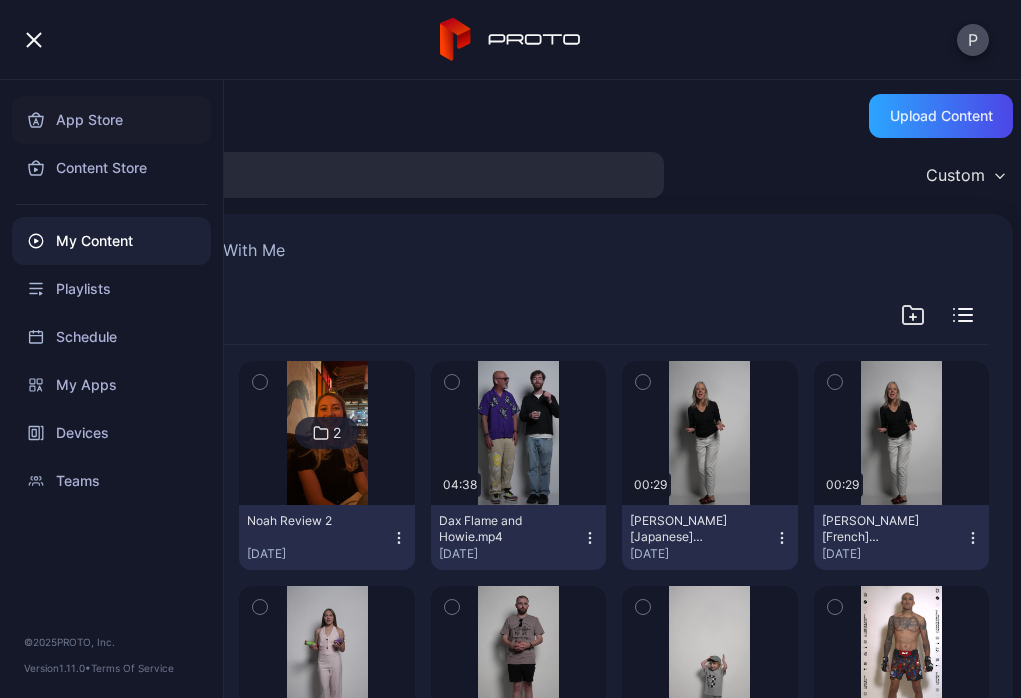 click on "App Store" at bounding box center [111, 120] 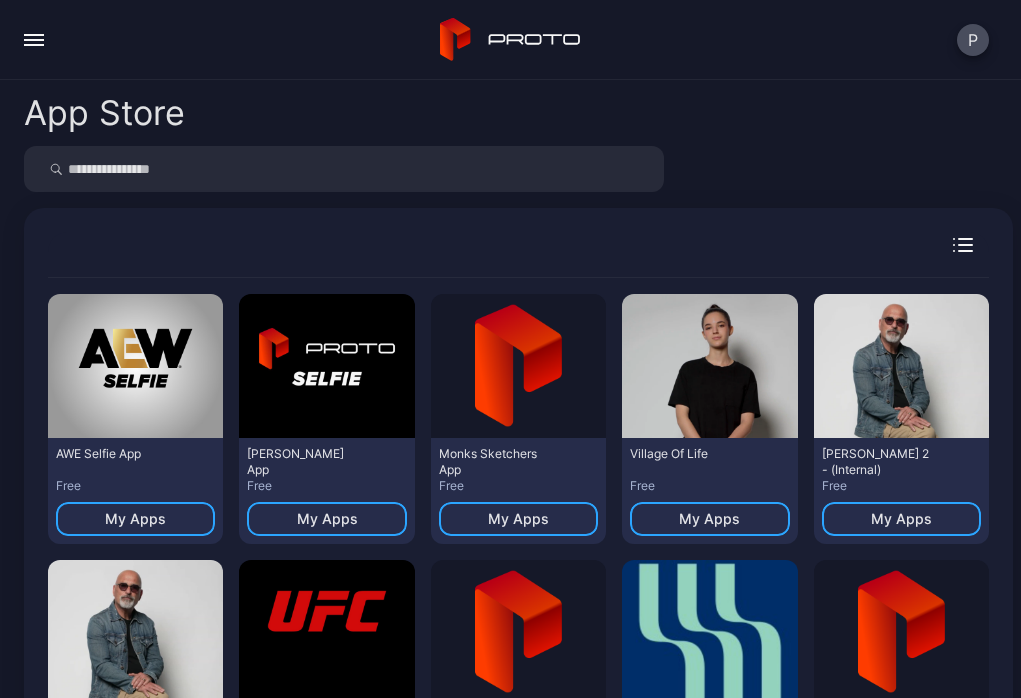 click at bounding box center [34, 35] 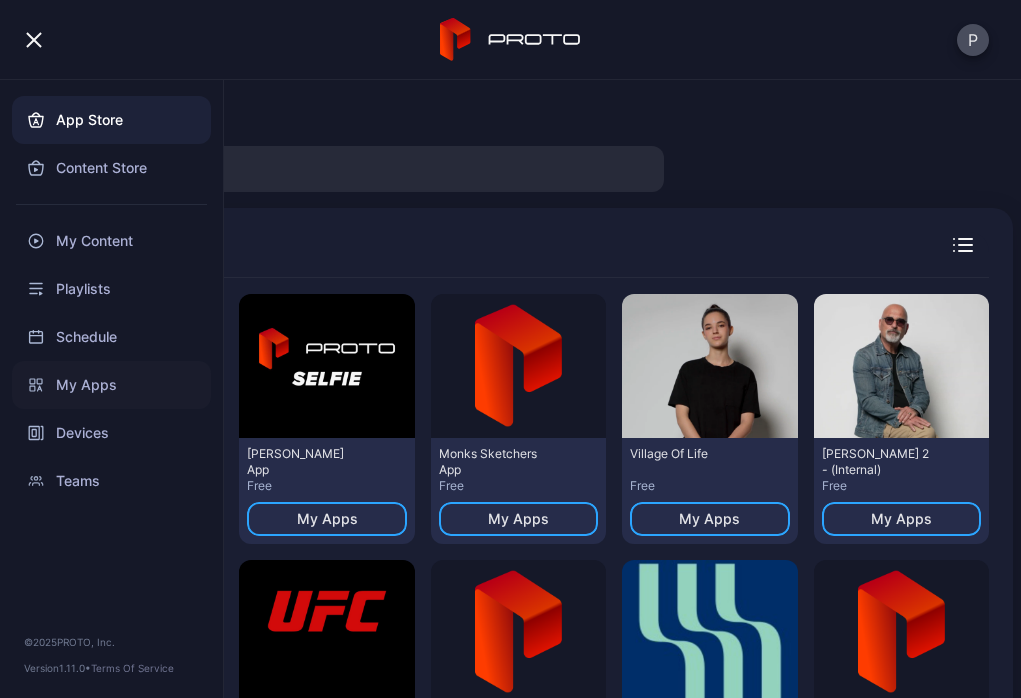 click on "My Apps" at bounding box center [111, 385] 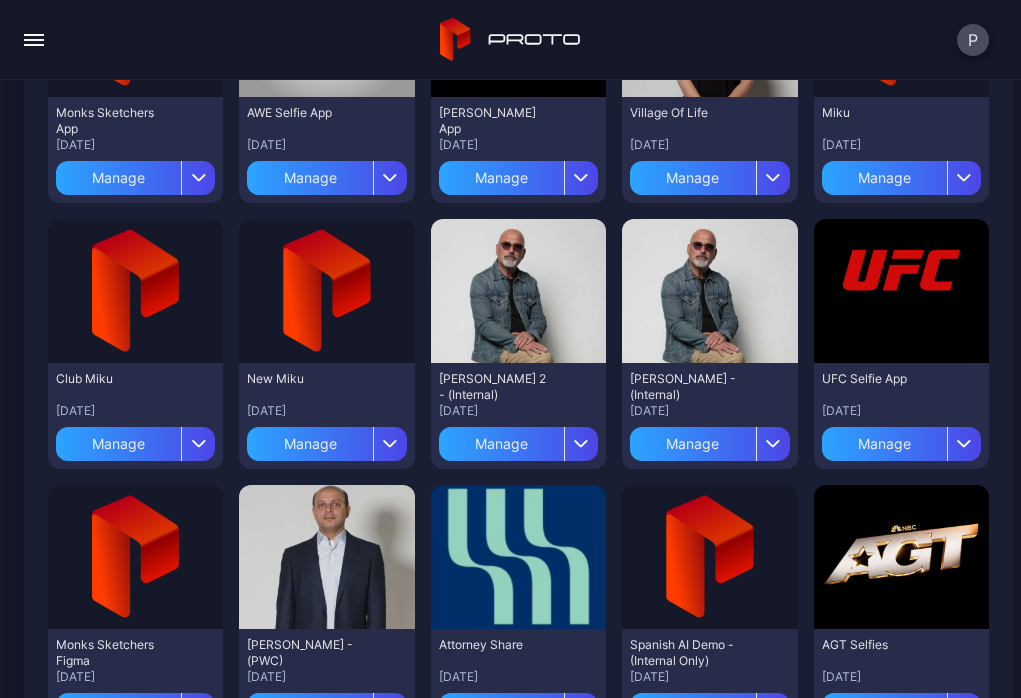 scroll, scrollTop: 341, scrollLeft: 0, axis: vertical 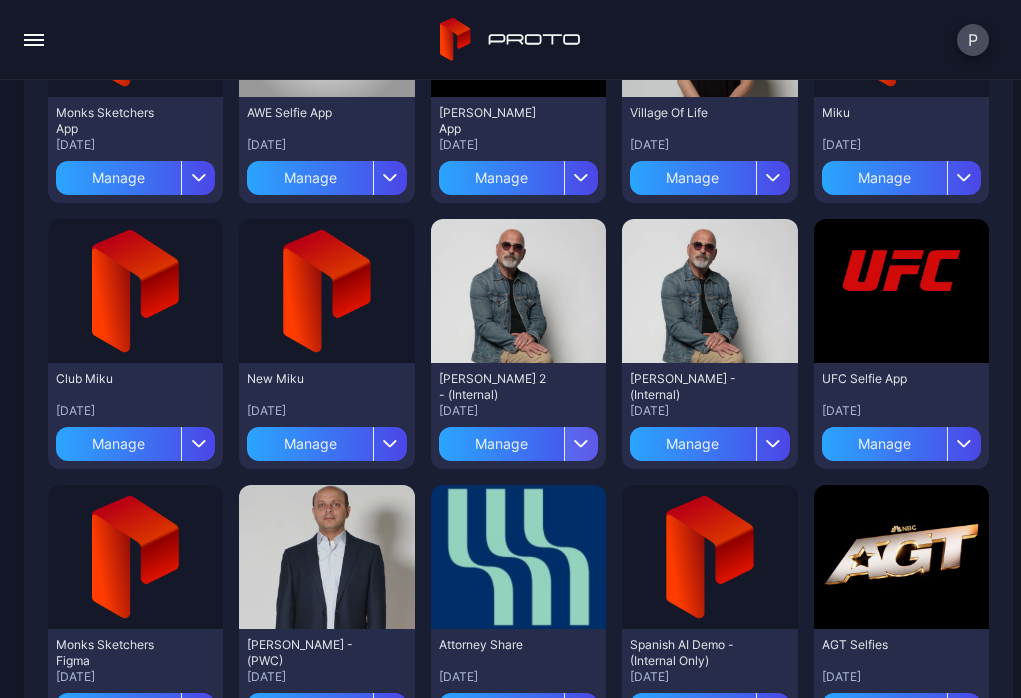 click at bounding box center (581, 444) 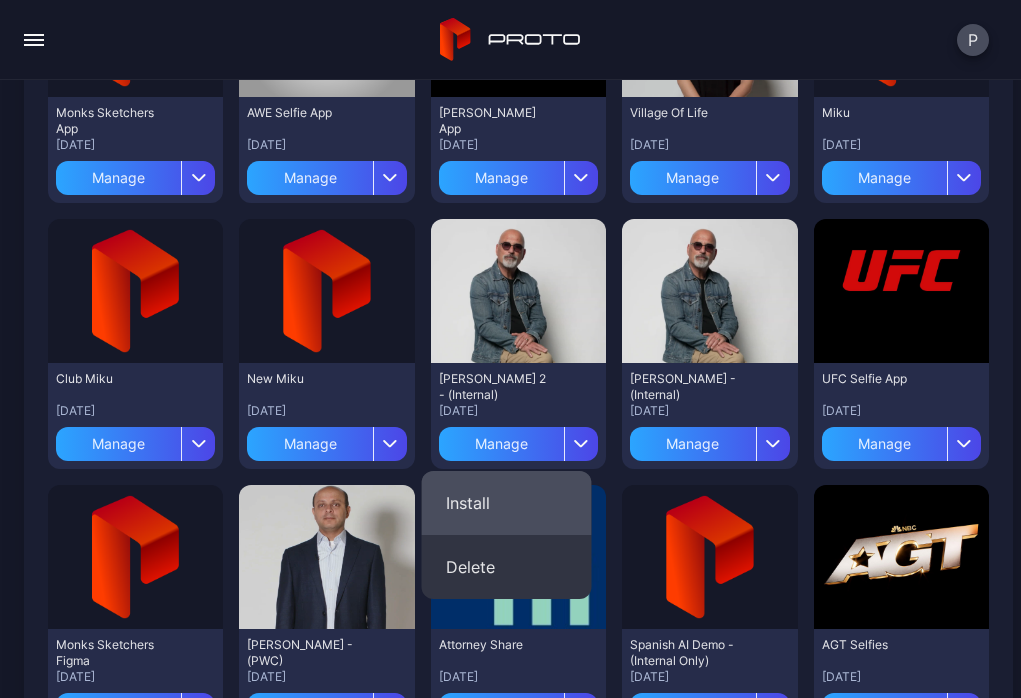 click on "Install" at bounding box center (507, 503) 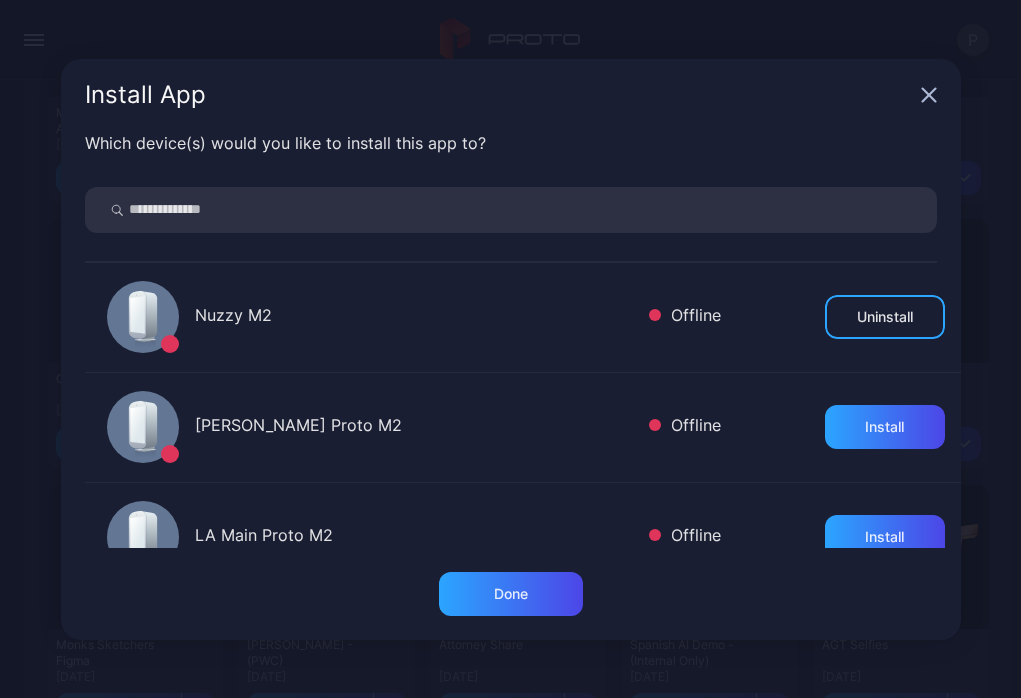 click at bounding box center [511, 210] 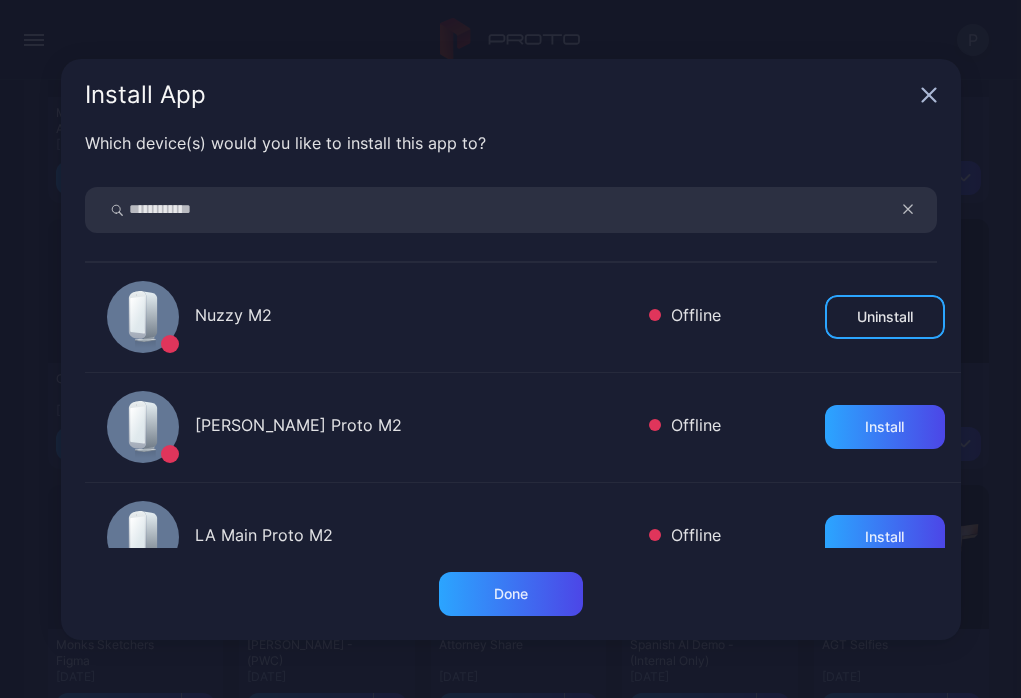type on "**********" 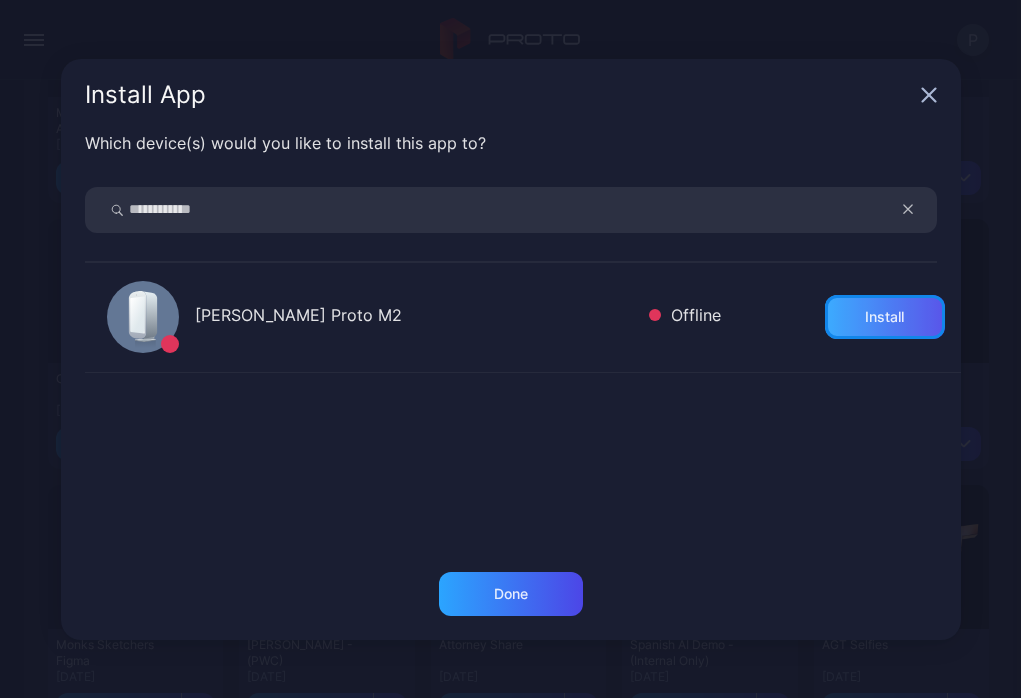click on "Install" at bounding box center [884, 317] 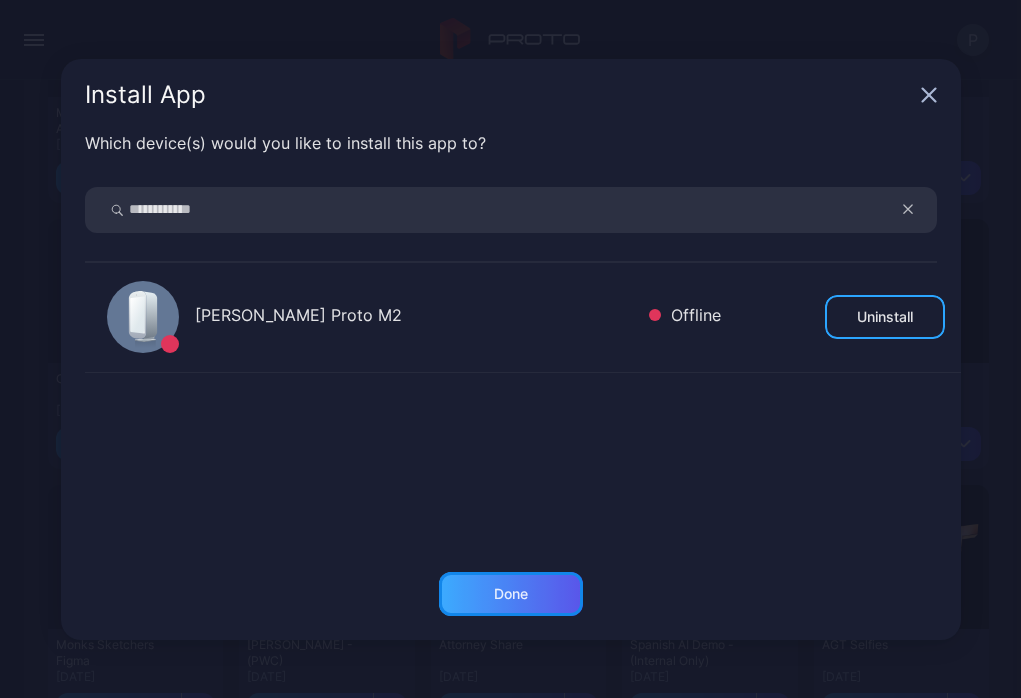 click on "Done" at bounding box center [511, 594] 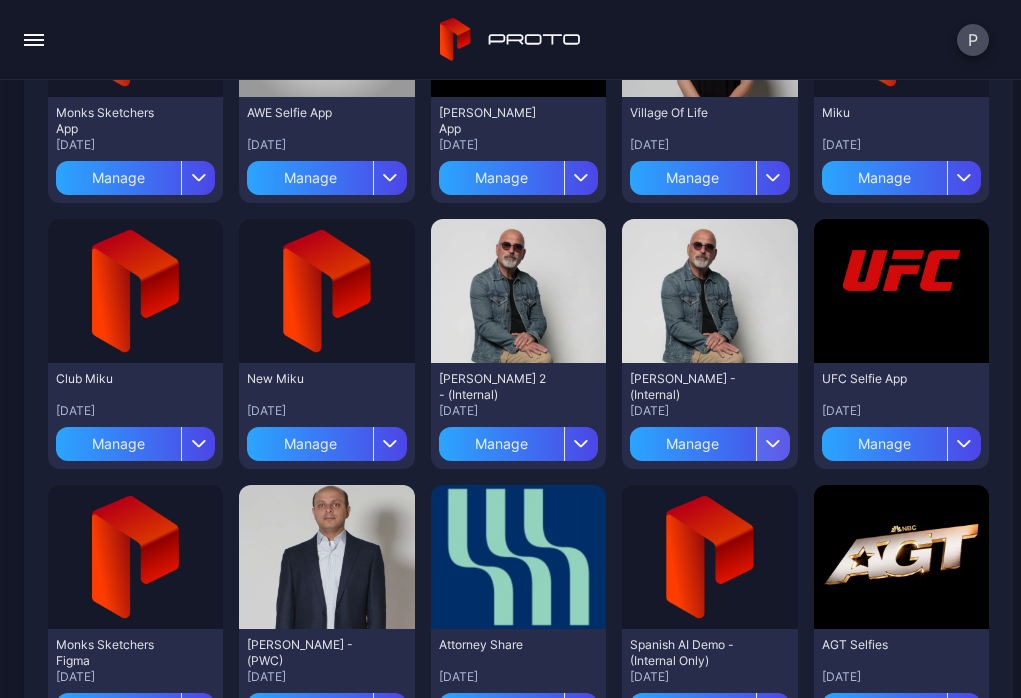click 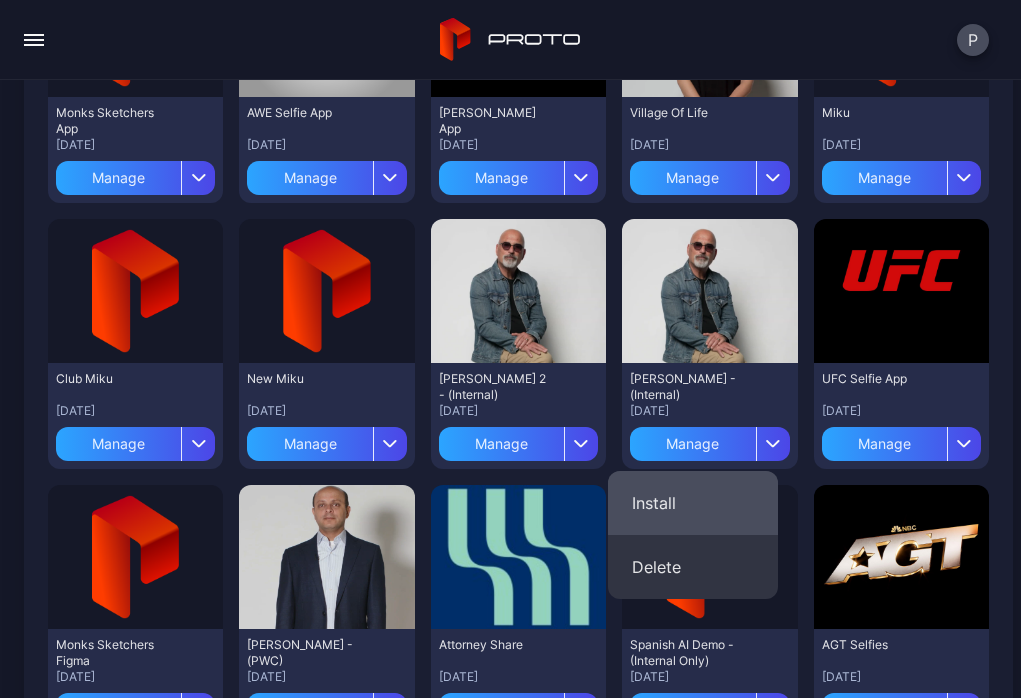 click on "Install" at bounding box center (693, 503) 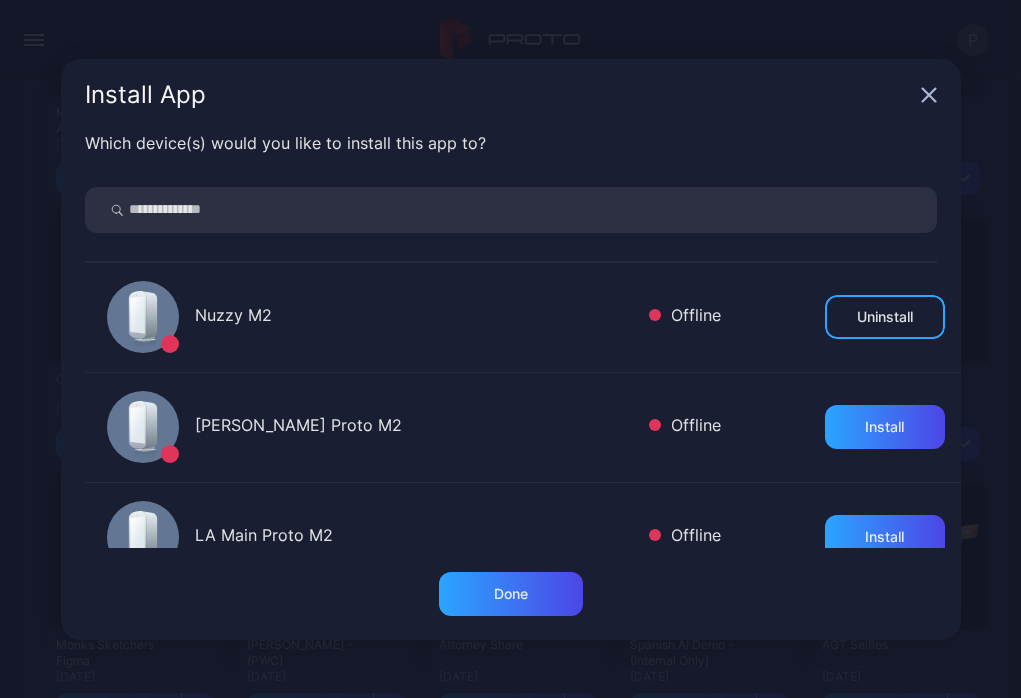 click at bounding box center (511, 210) 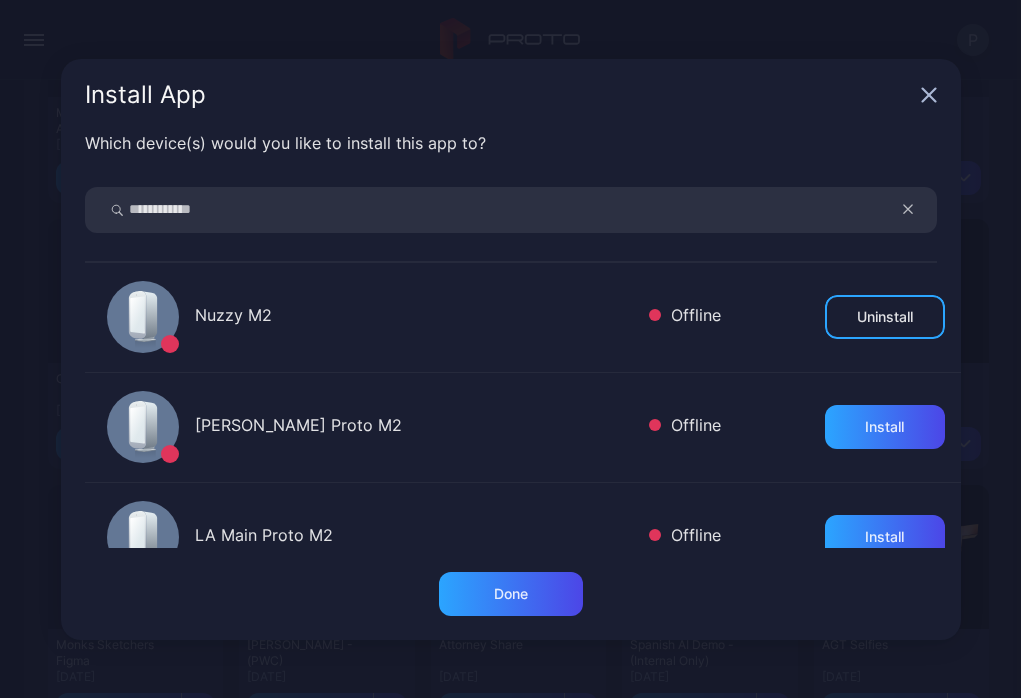 type on "**********" 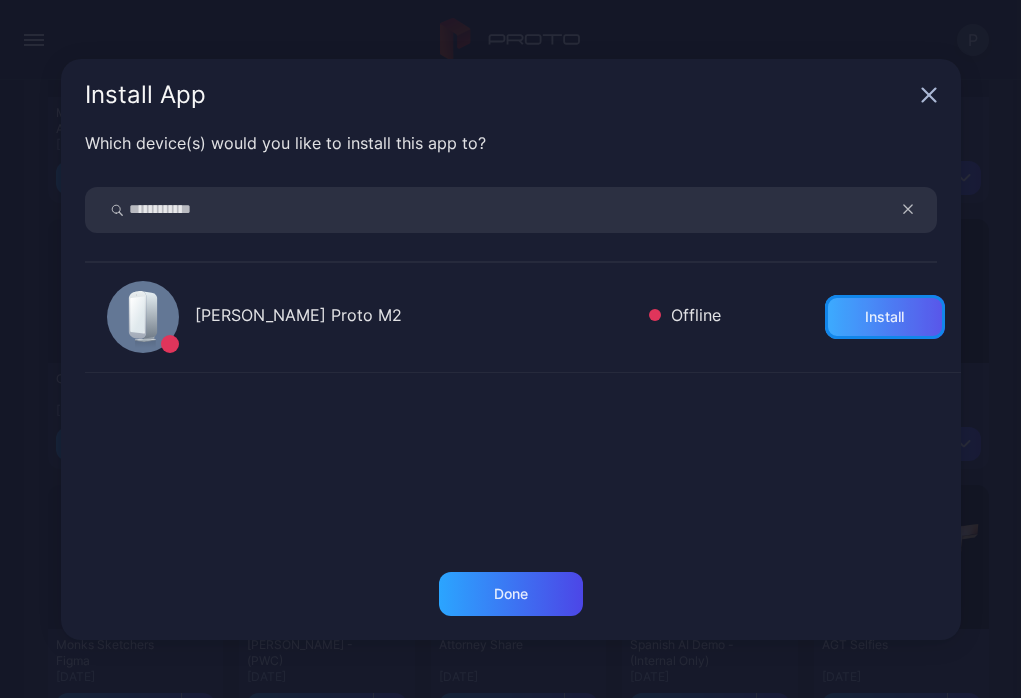 click on "Install" at bounding box center [885, 317] 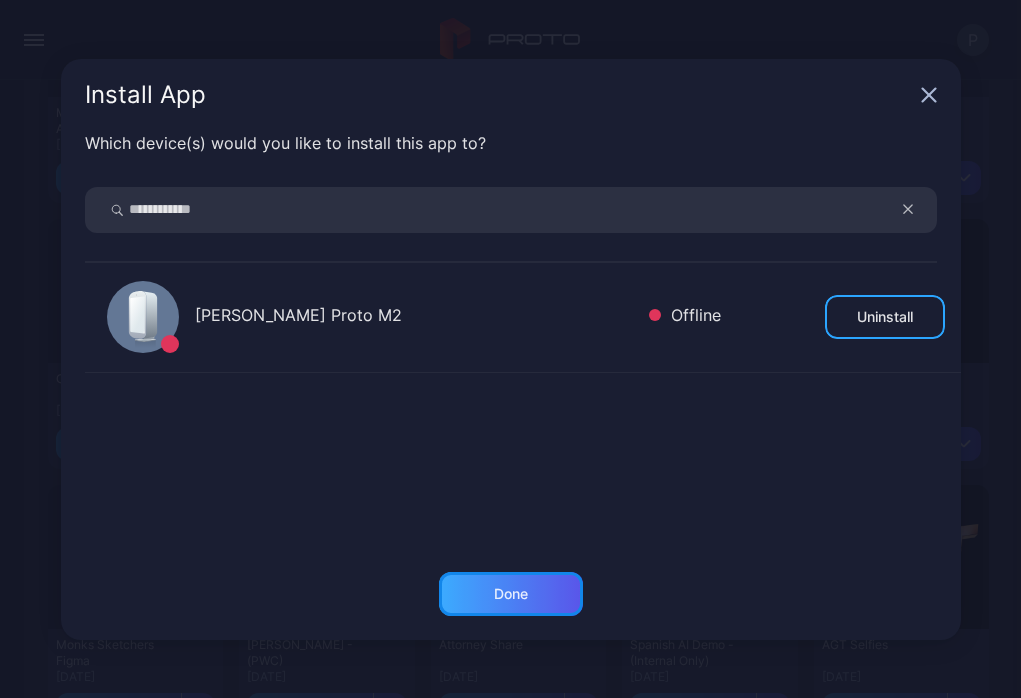 click on "Done" at bounding box center [511, 594] 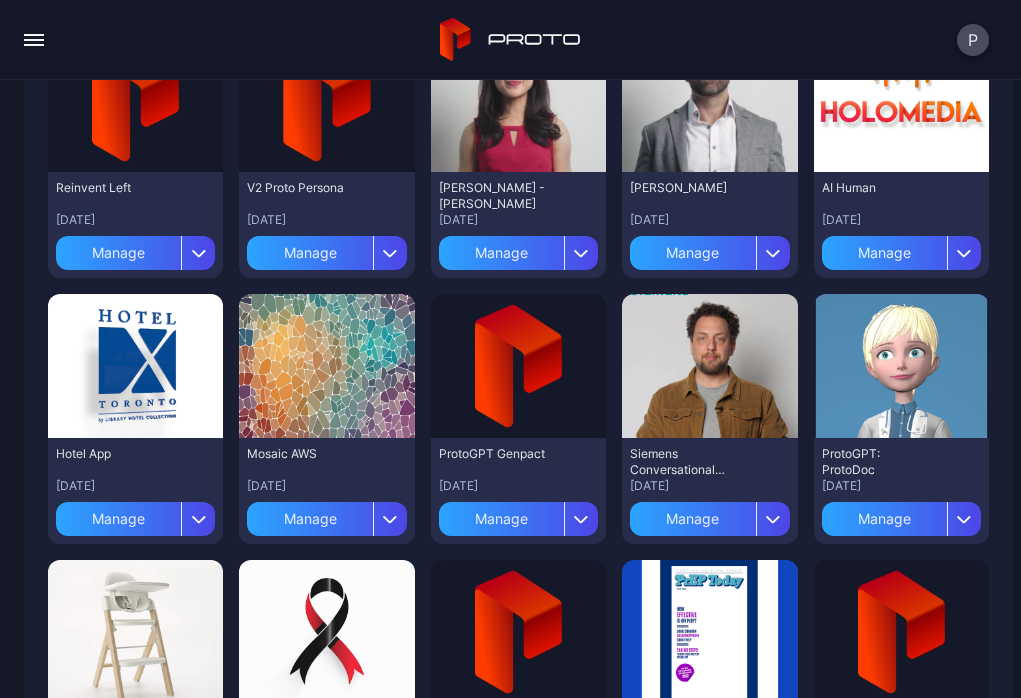 scroll, scrollTop: 4790, scrollLeft: 0, axis: vertical 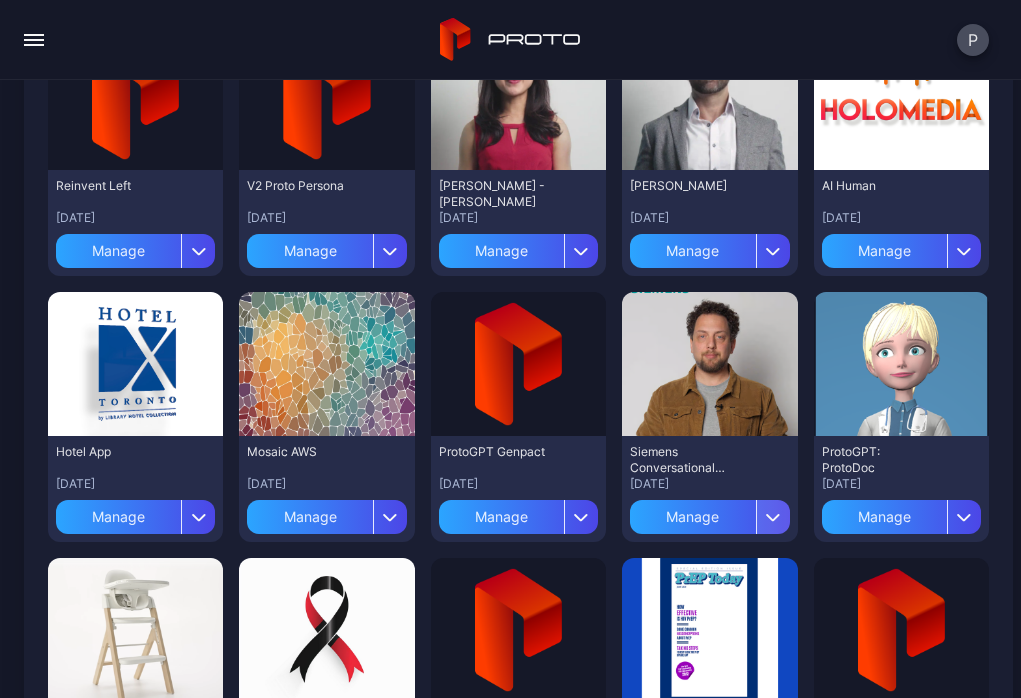 click 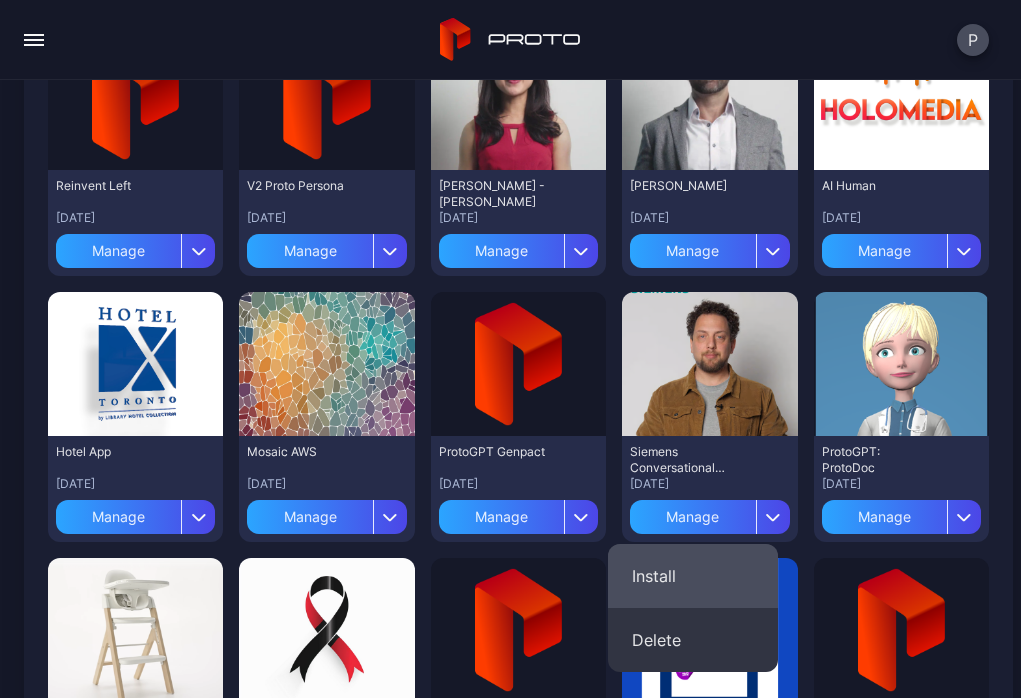 click on "Install" at bounding box center [693, 576] 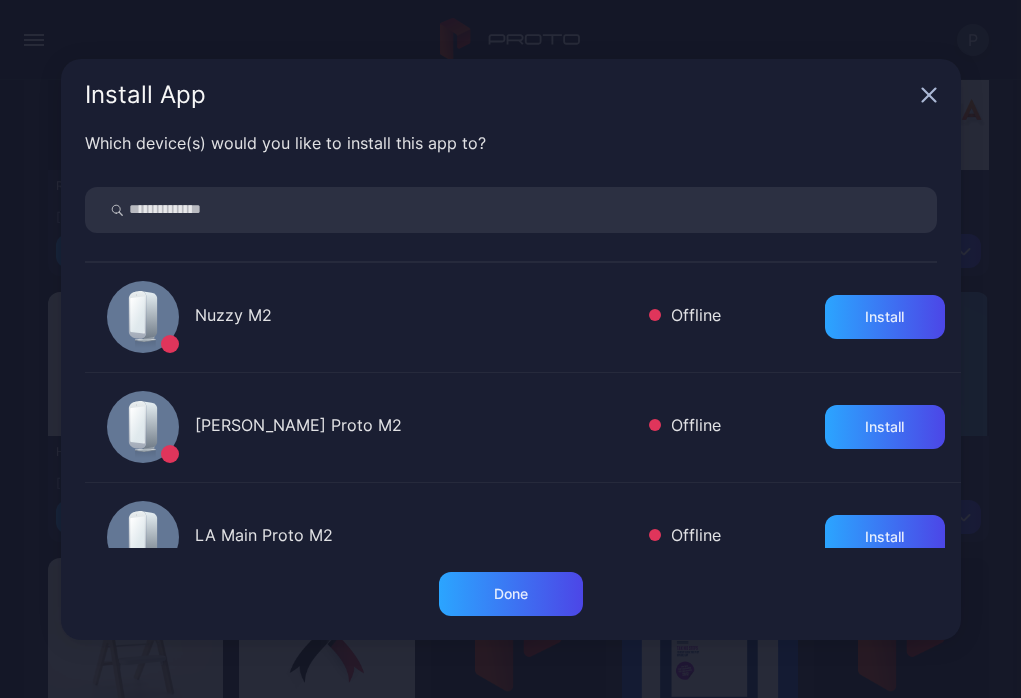 click at bounding box center [511, 210] 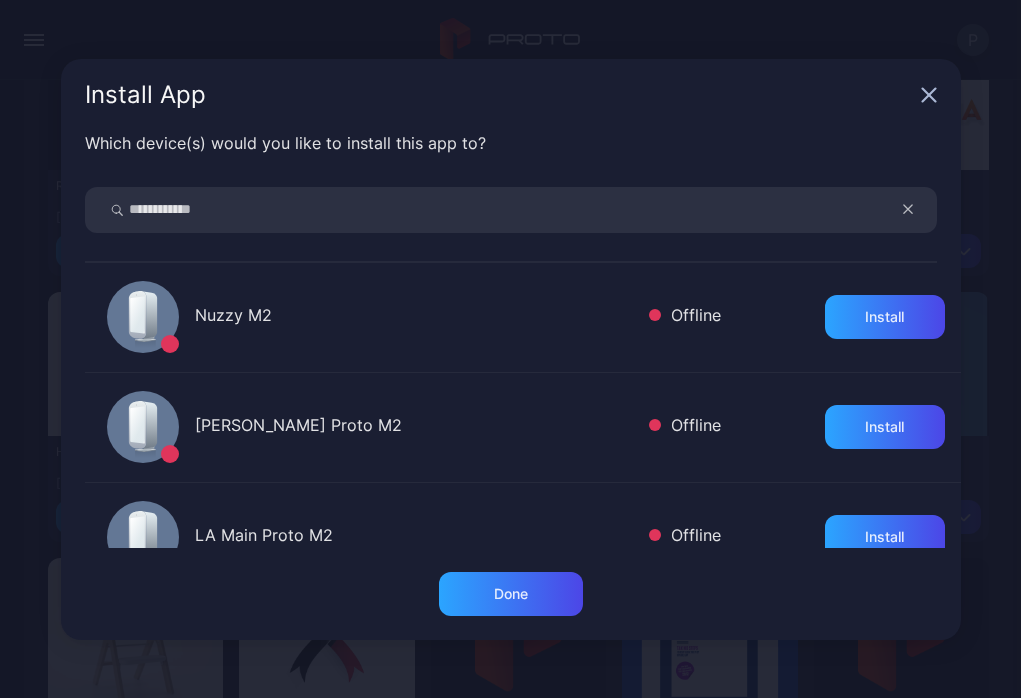 type on "**********" 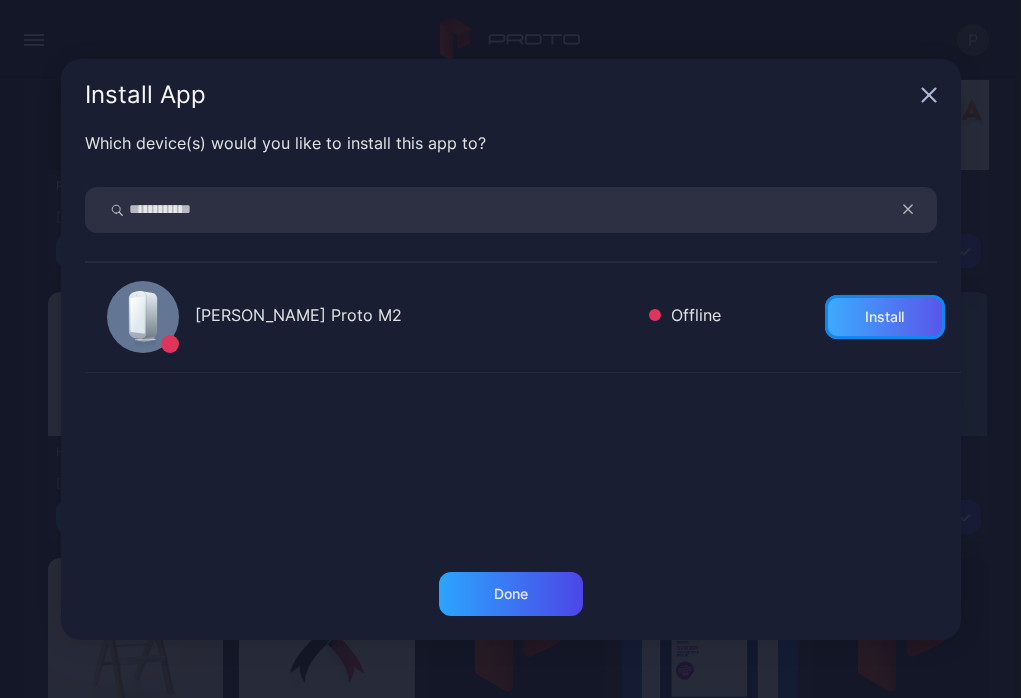 click on "Install" at bounding box center [885, 317] 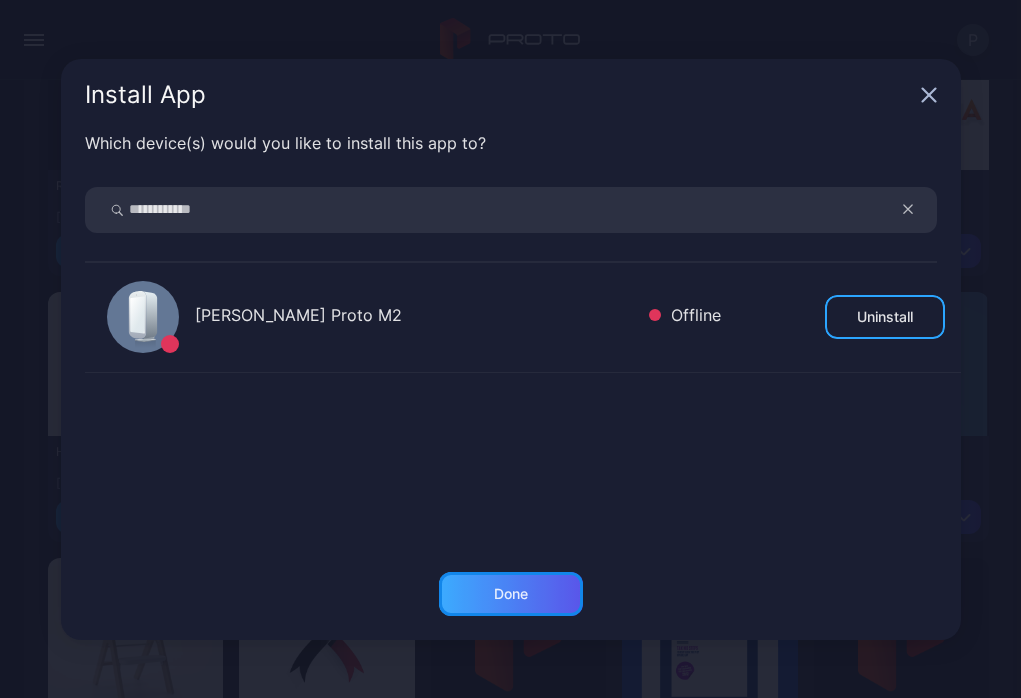 click on "Done" at bounding box center (511, 594) 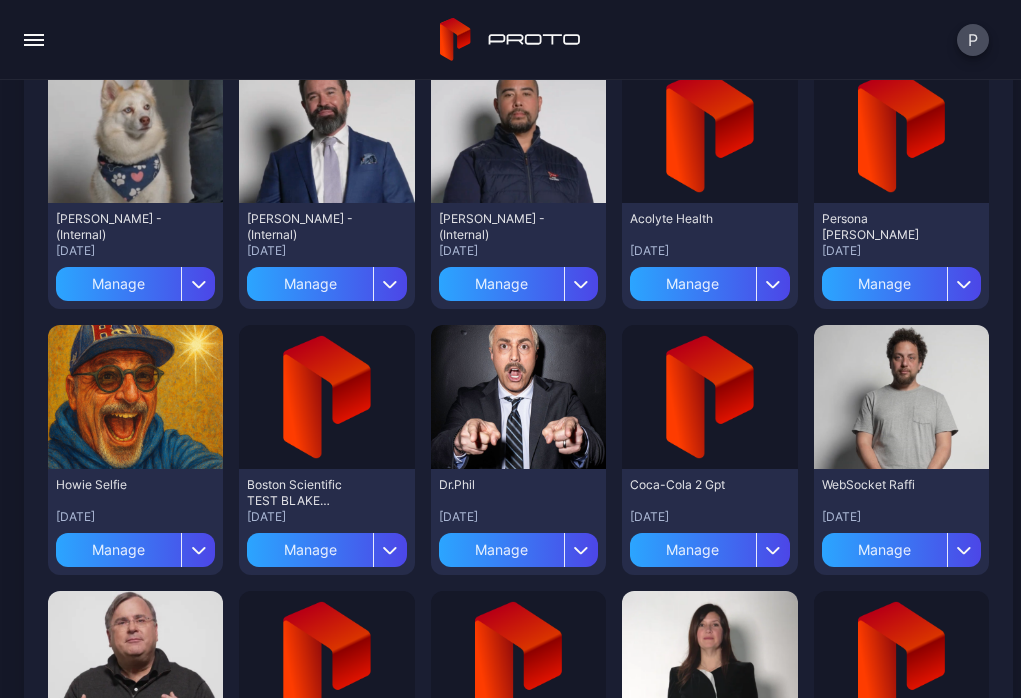 scroll, scrollTop: 2121, scrollLeft: 0, axis: vertical 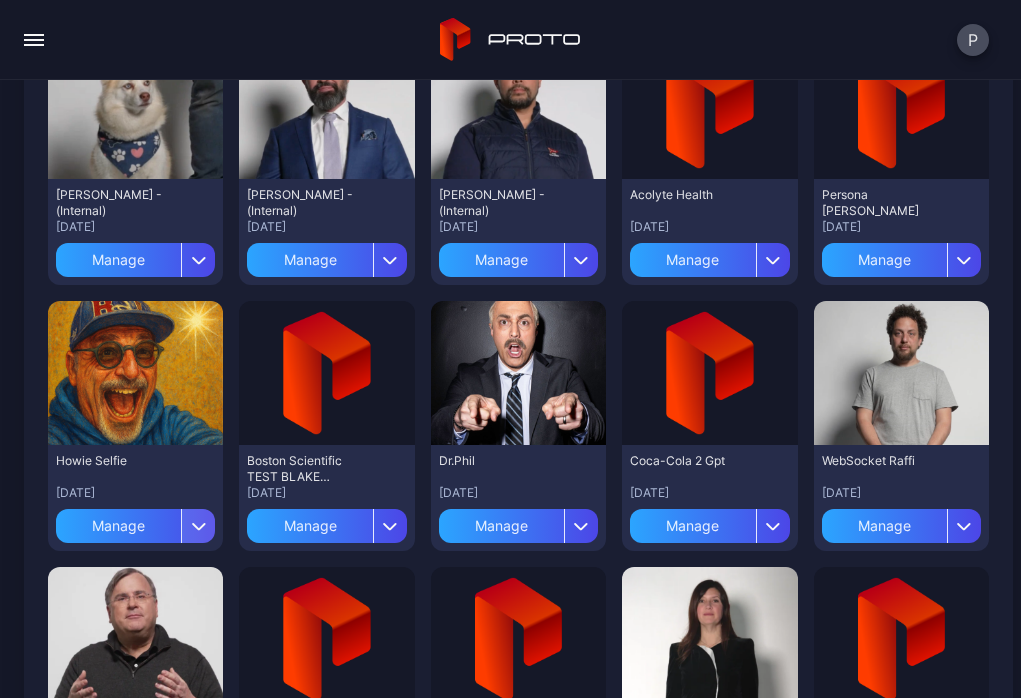 click at bounding box center [198, 526] 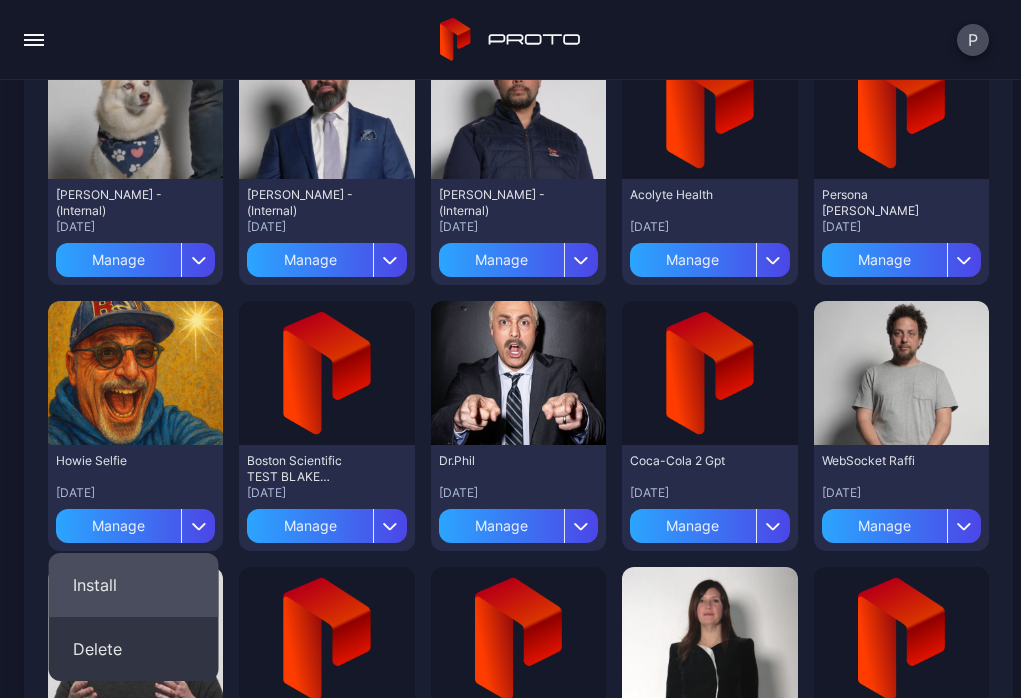 click on "Install" at bounding box center [134, 585] 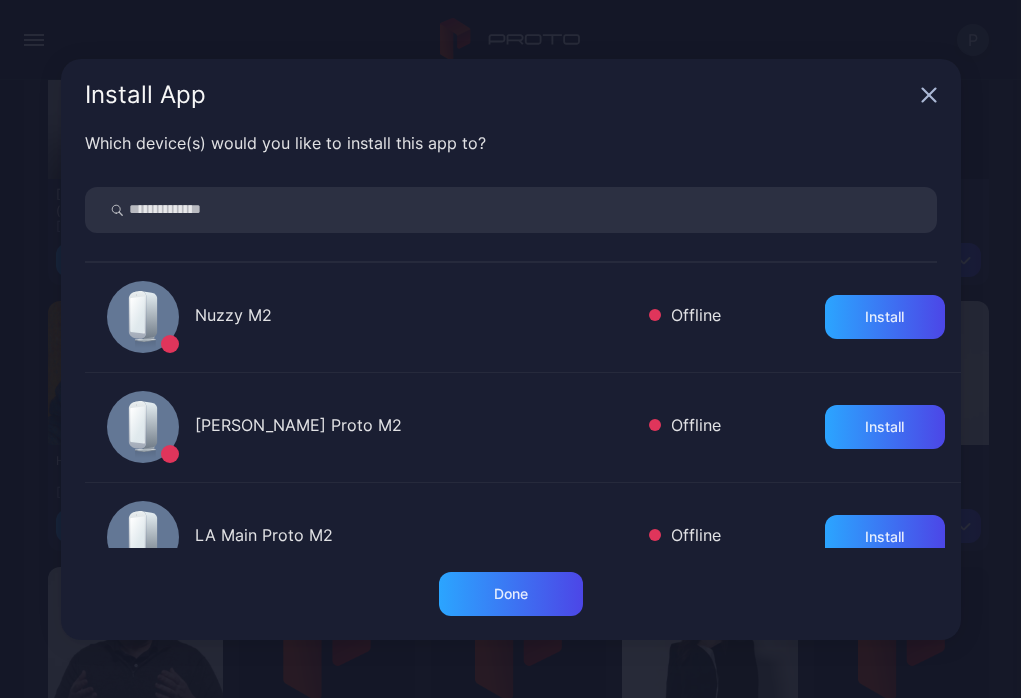 click at bounding box center [511, 210] 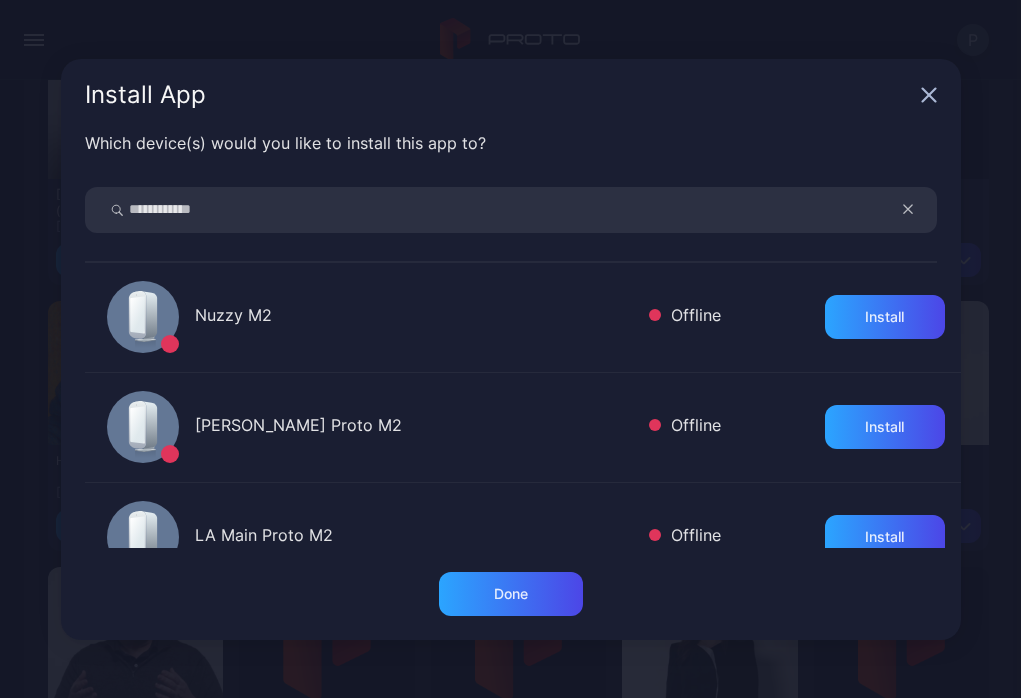 type on "**********" 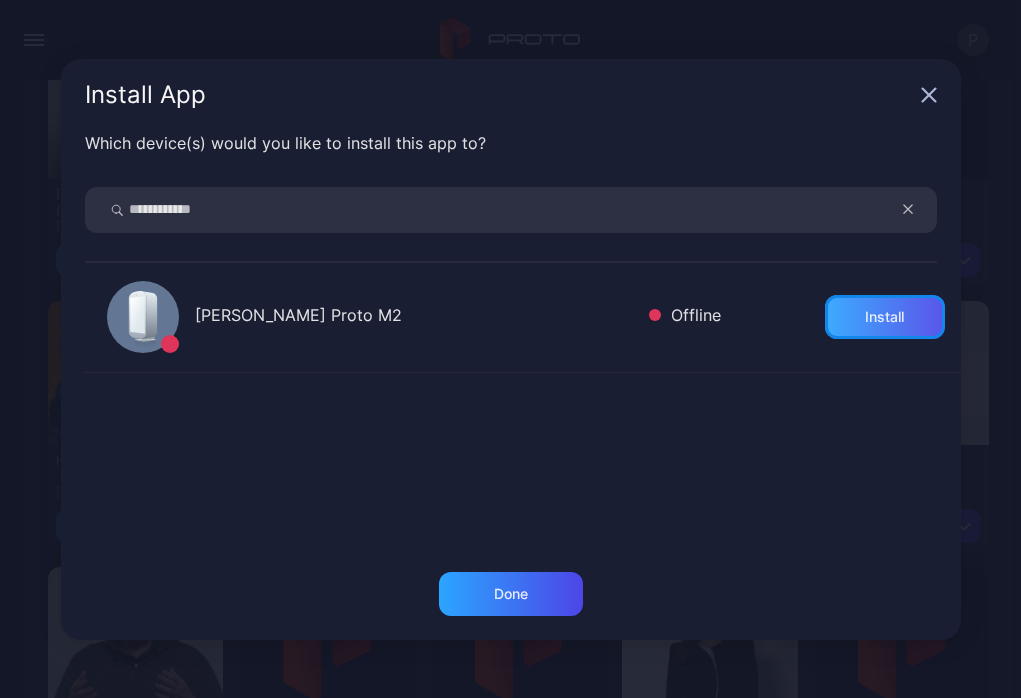 click on "Install" at bounding box center [884, 317] 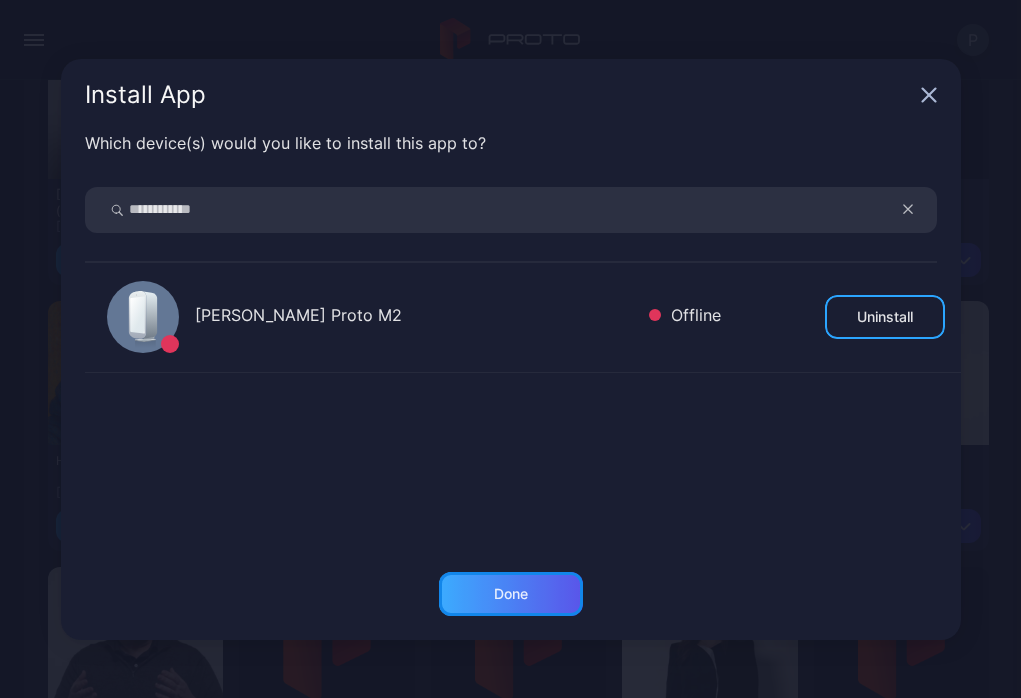 click on "Done" at bounding box center (511, 594) 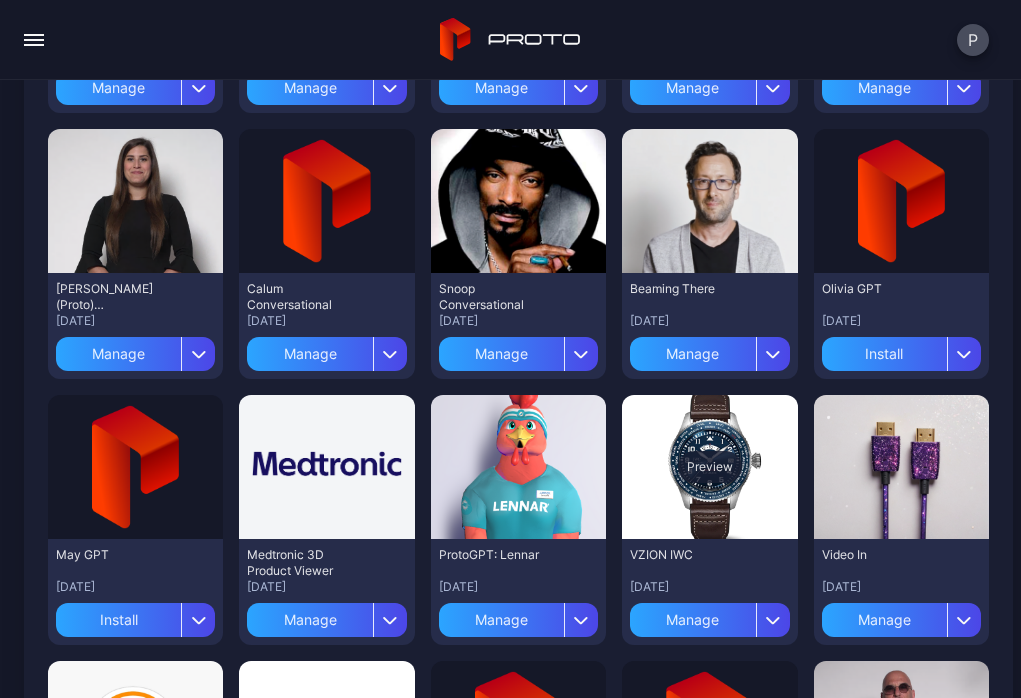 scroll, scrollTop: 5502, scrollLeft: 0, axis: vertical 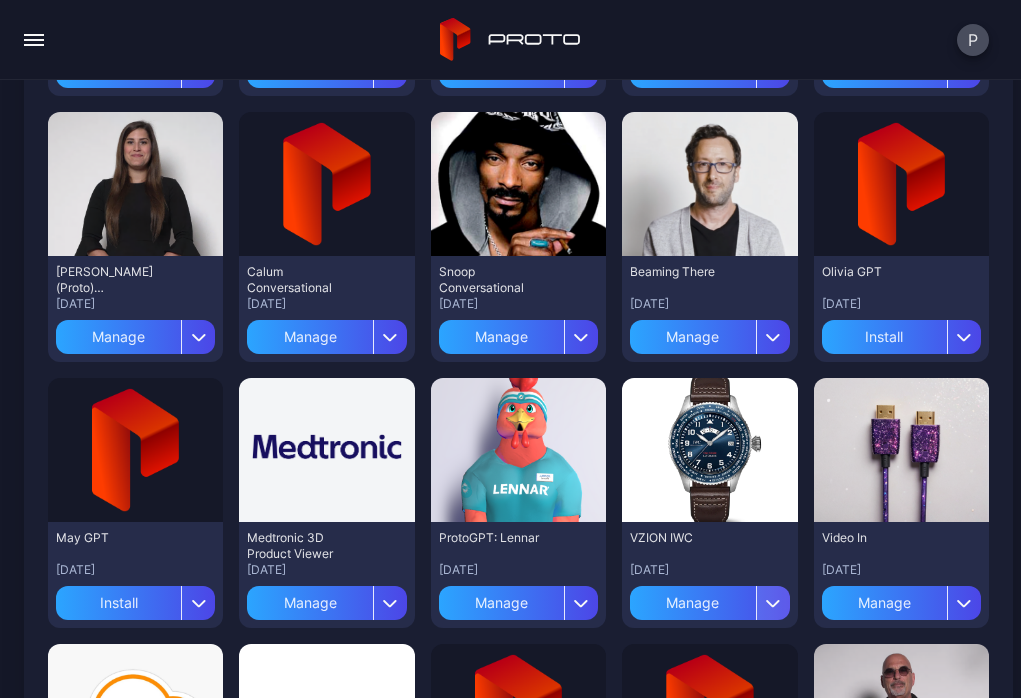 click 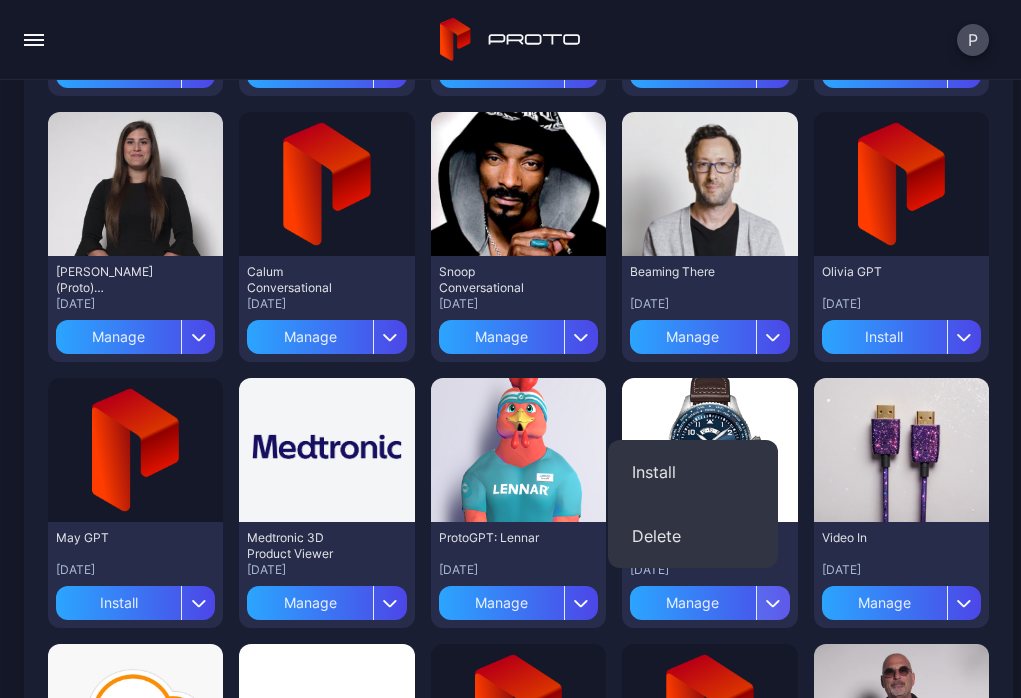 click 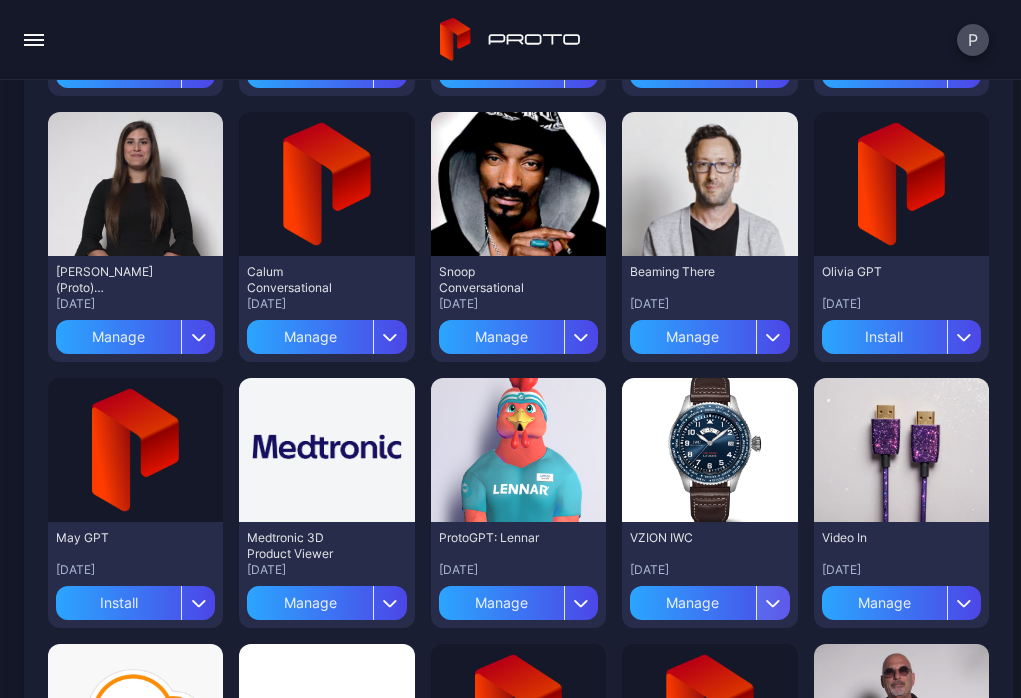 click 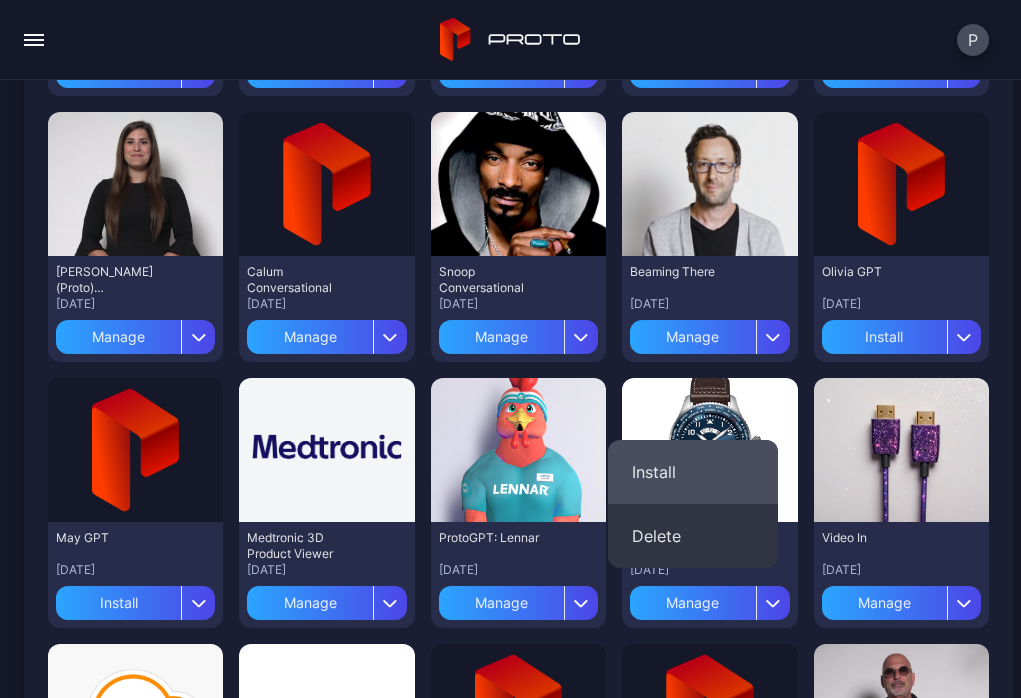 click on "Install" at bounding box center [693, 472] 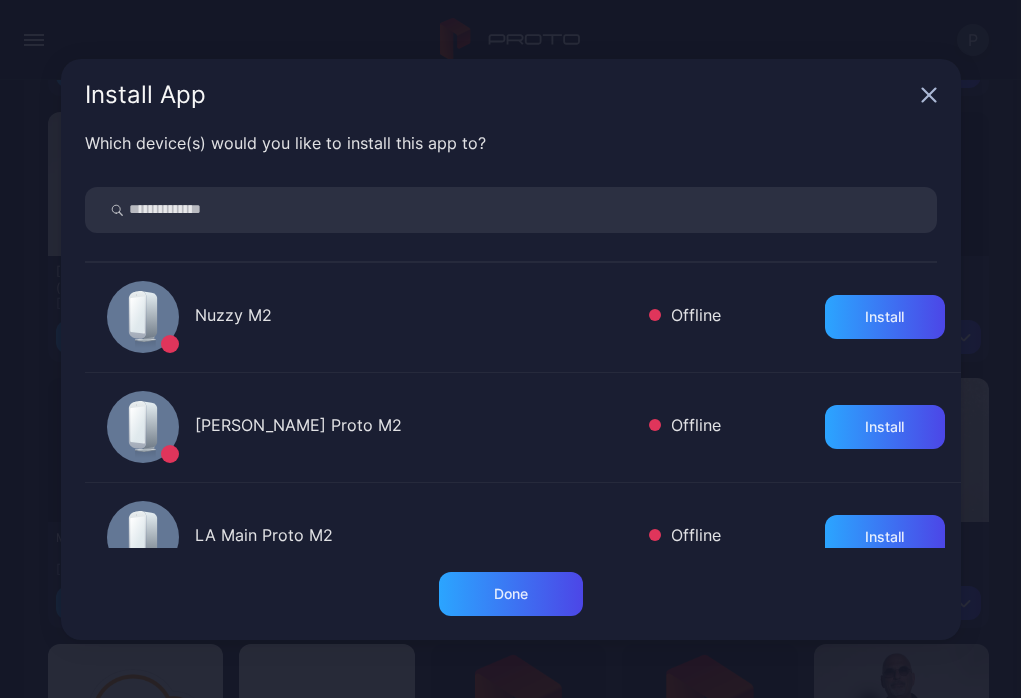 click at bounding box center (511, 210) 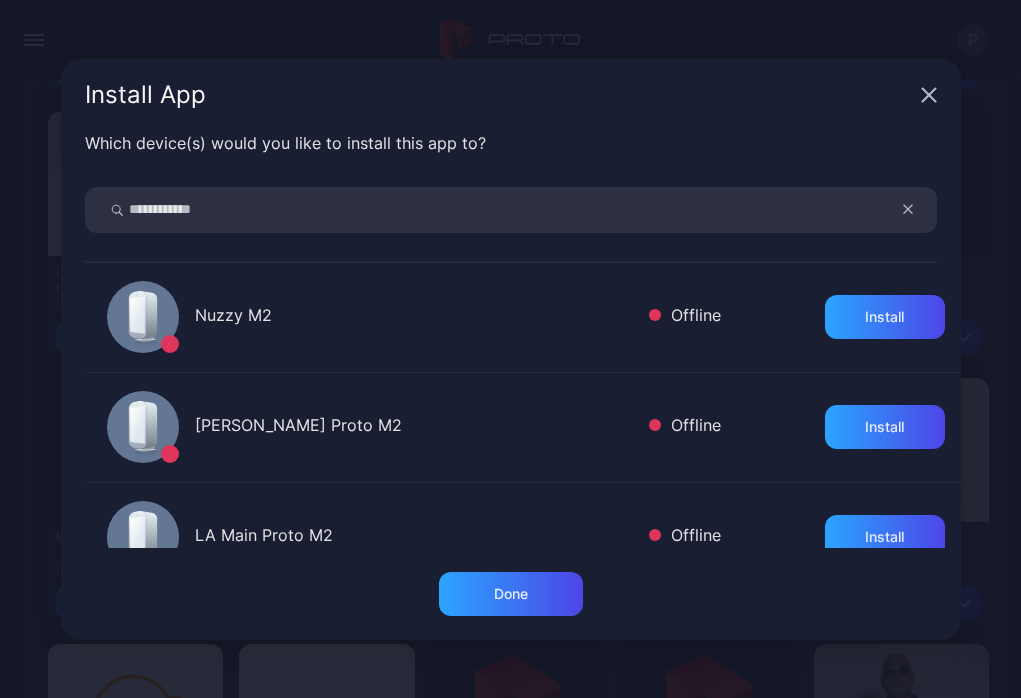 type on "**********" 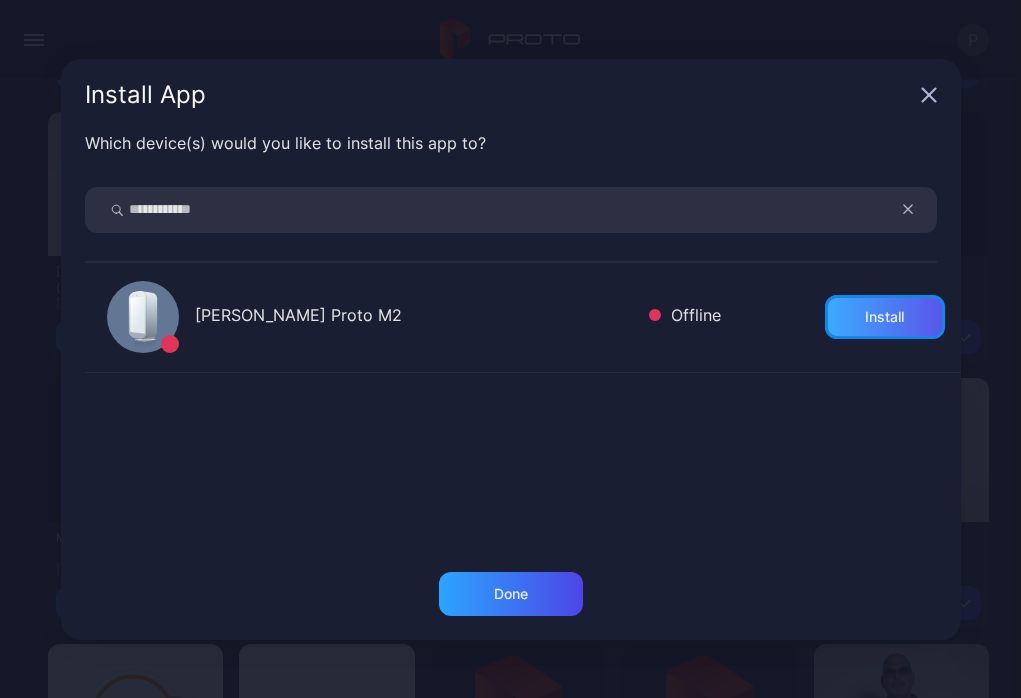click on "Install" at bounding box center [885, 317] 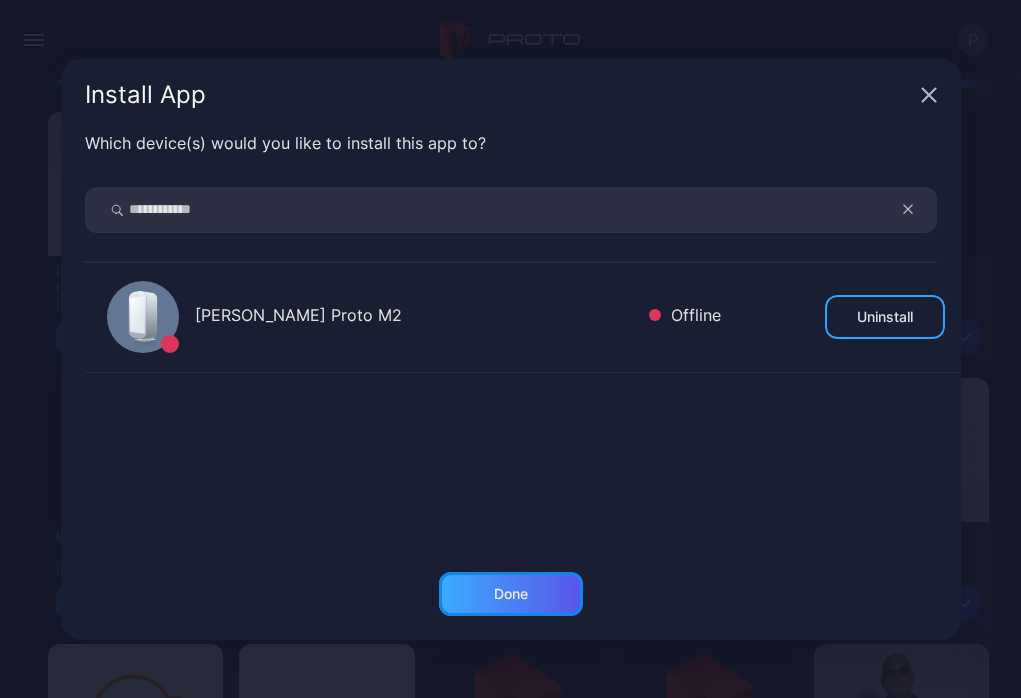 click on "Done" at bounding box center [511, 594] 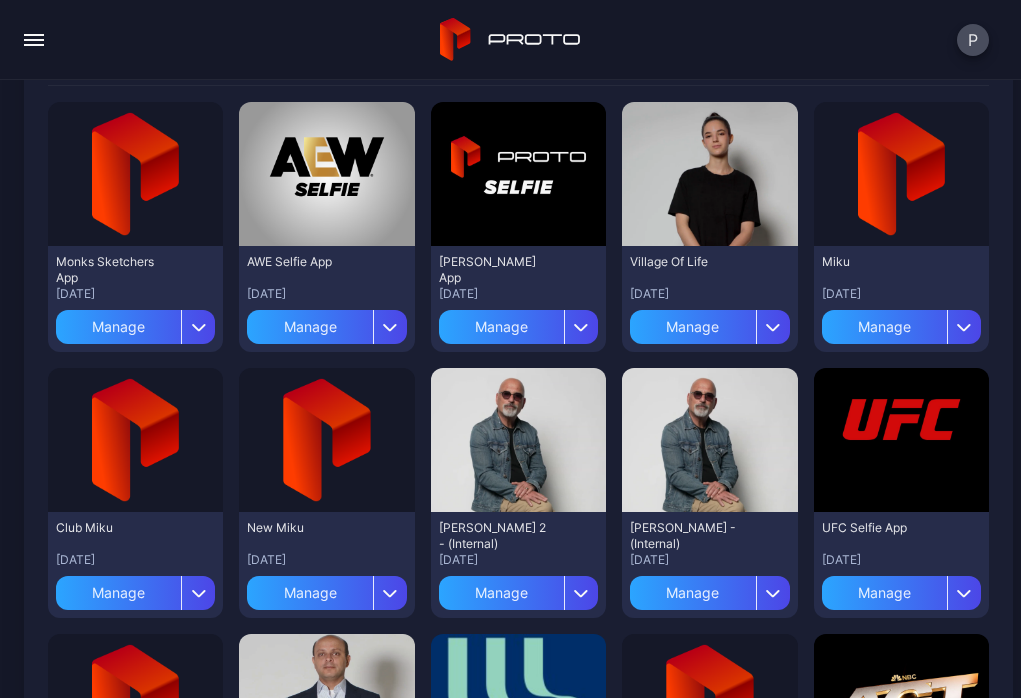 scroll, scrollTop: 191, scrollLeft: 0, axis: vertical 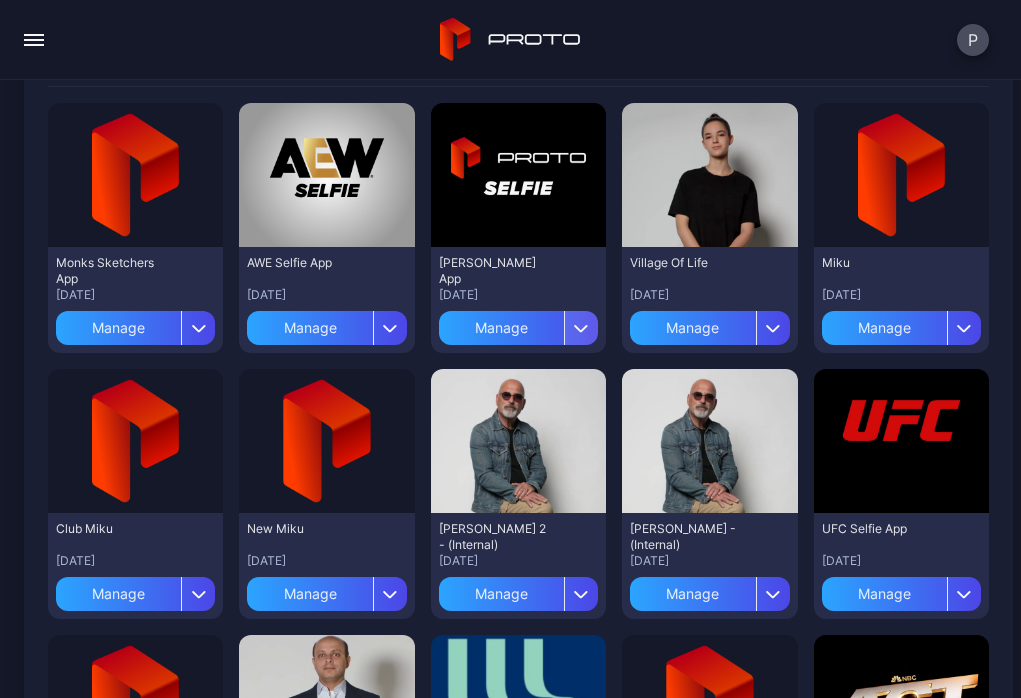 click at bounding box center [581, 328] 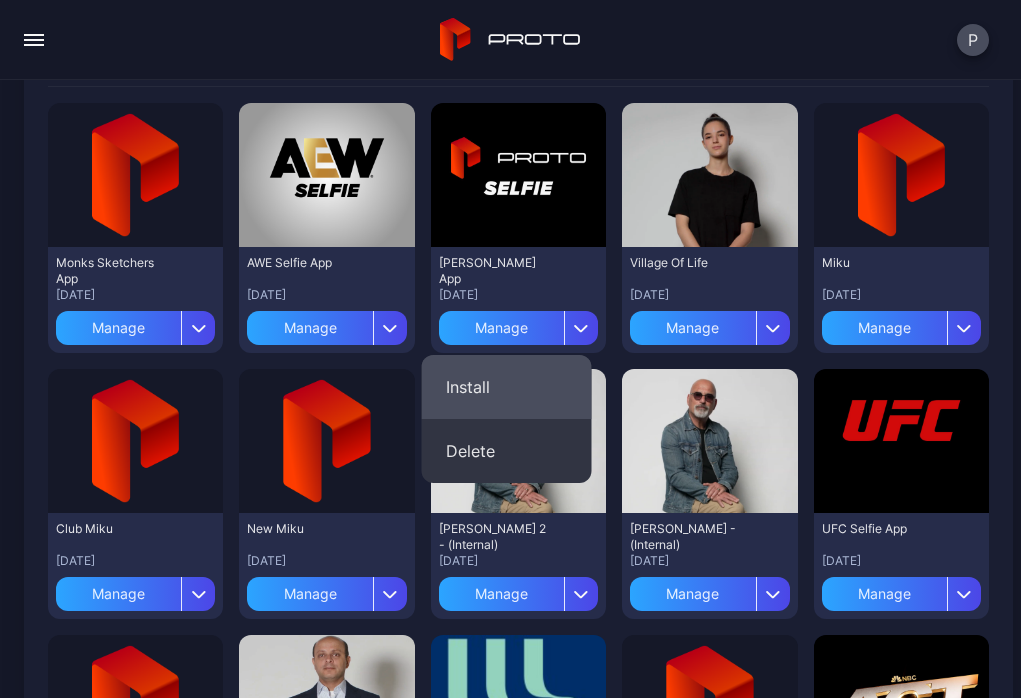 click on "Install" at bounding box center (507, 387) 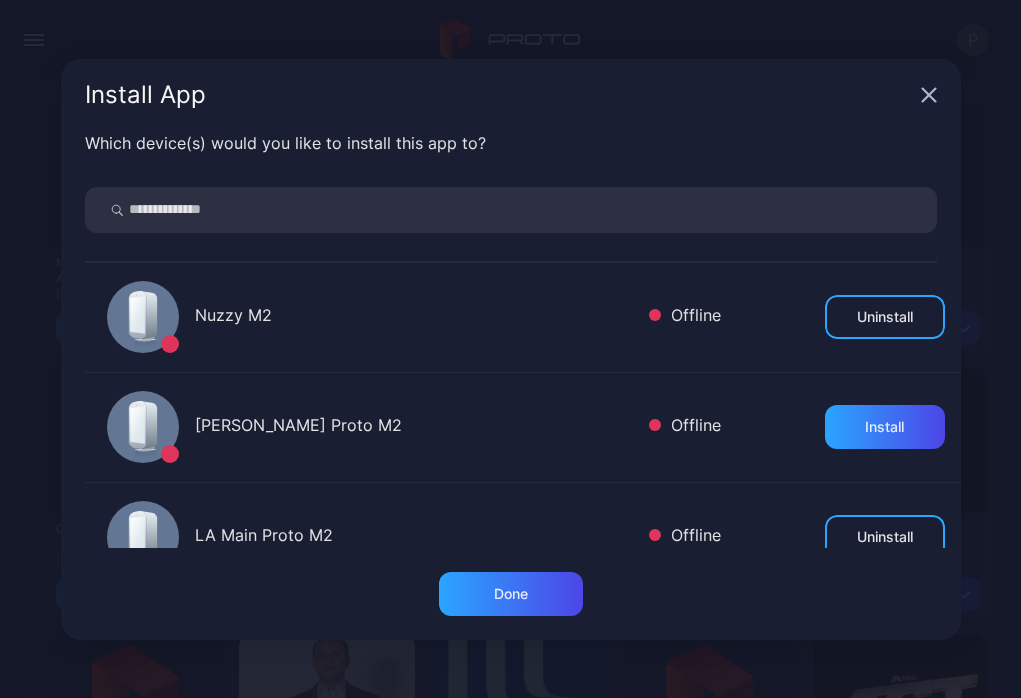 click at bounding box center [511, 210] 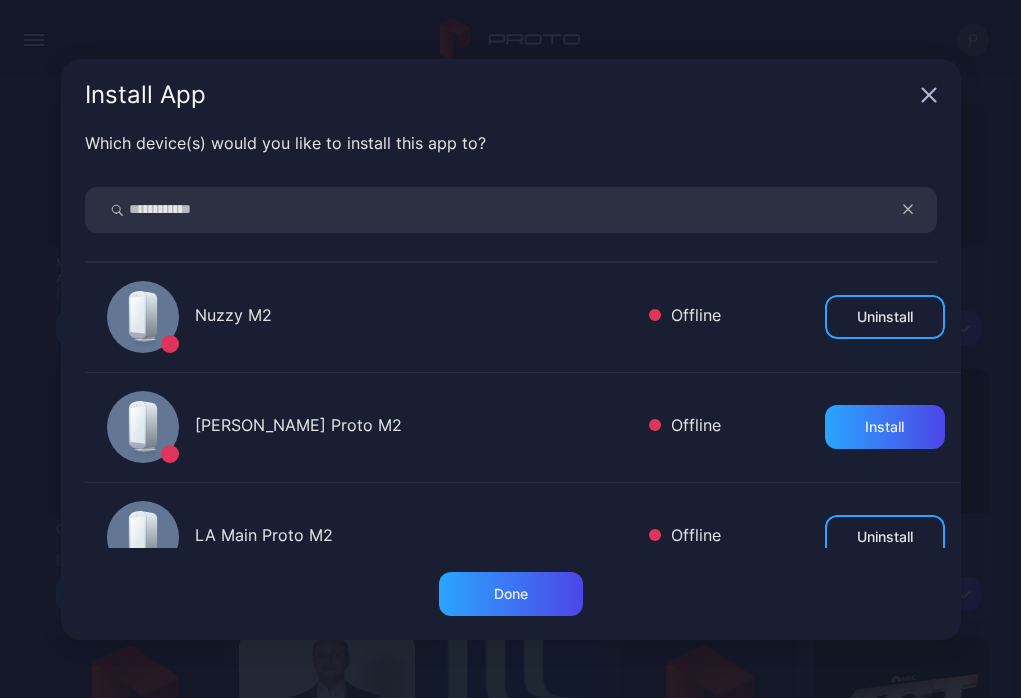 type on "**********" 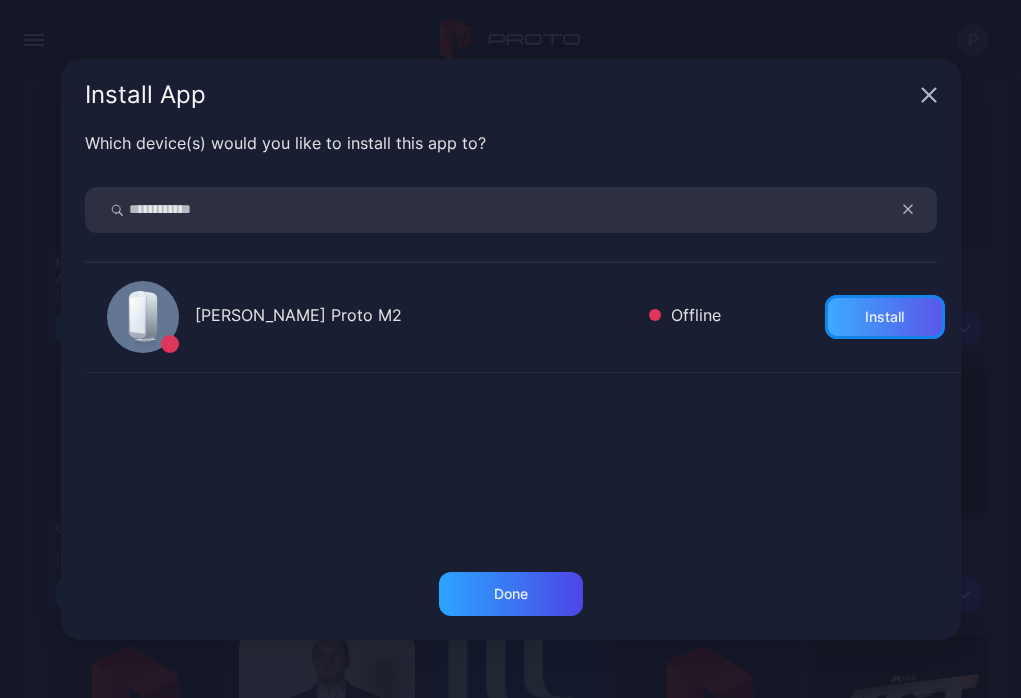 click on "Install" at bounding box center (884, 317) 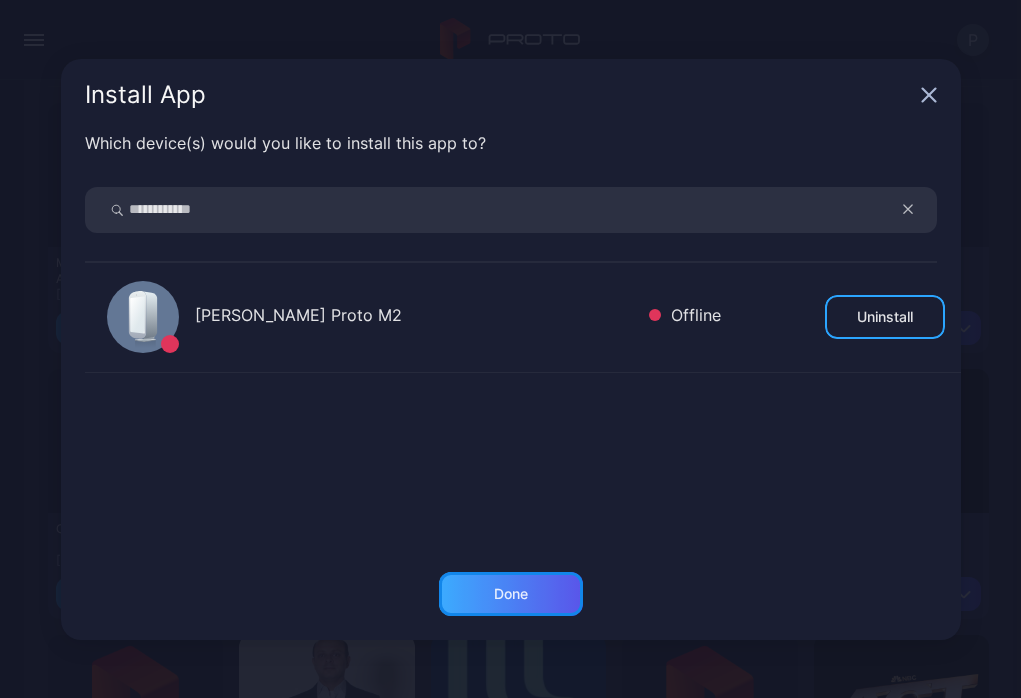 click on "Done" at bounding box center (511, 594) 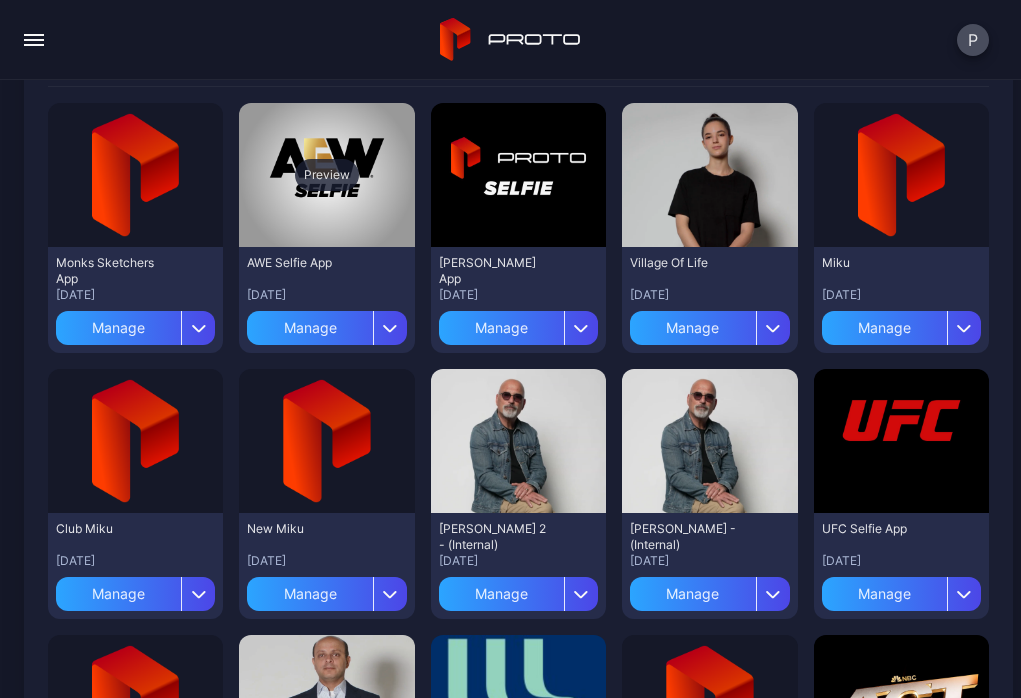 scroll, scrollTop: 0, scrollLeft: 0, axis: both 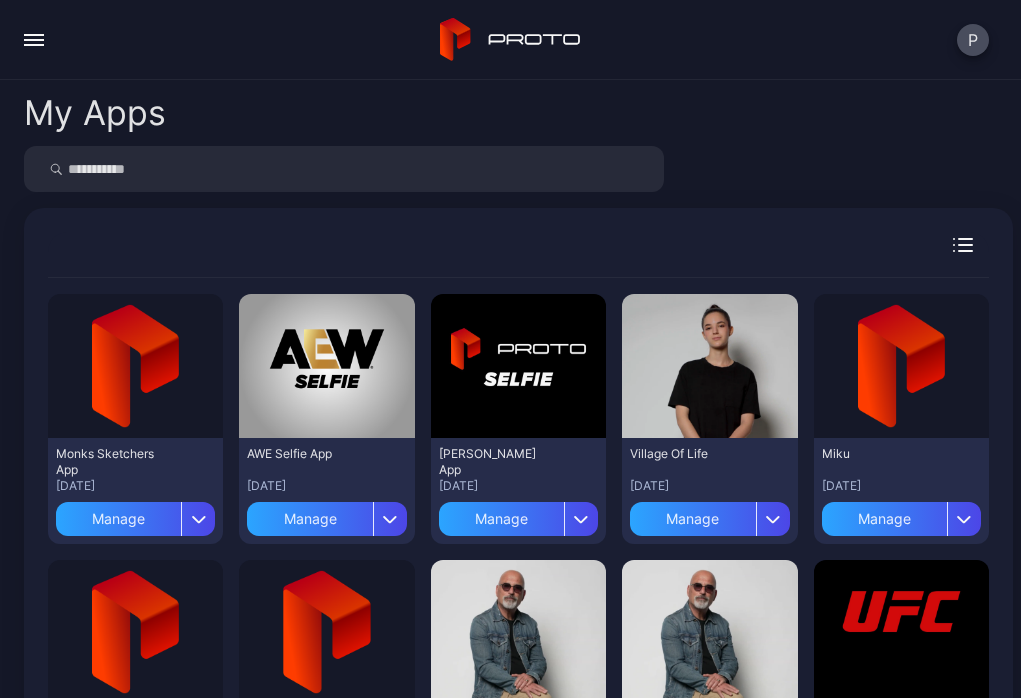 click at bounding box center [34, 40] 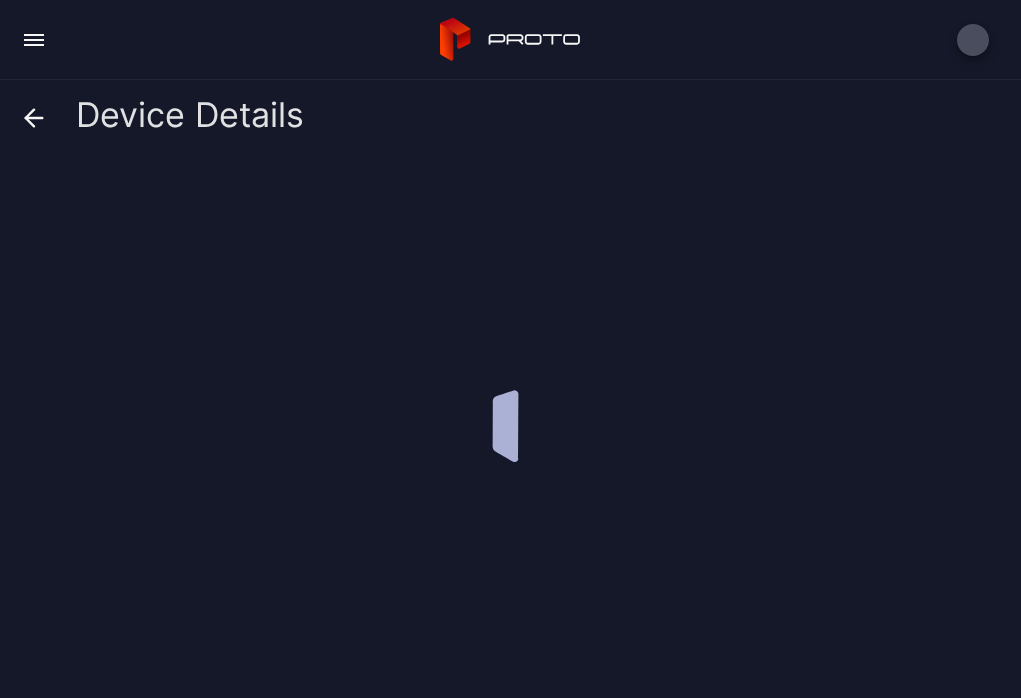 scroll, scrollTop: 0, scrollLeft: 0, axis: both 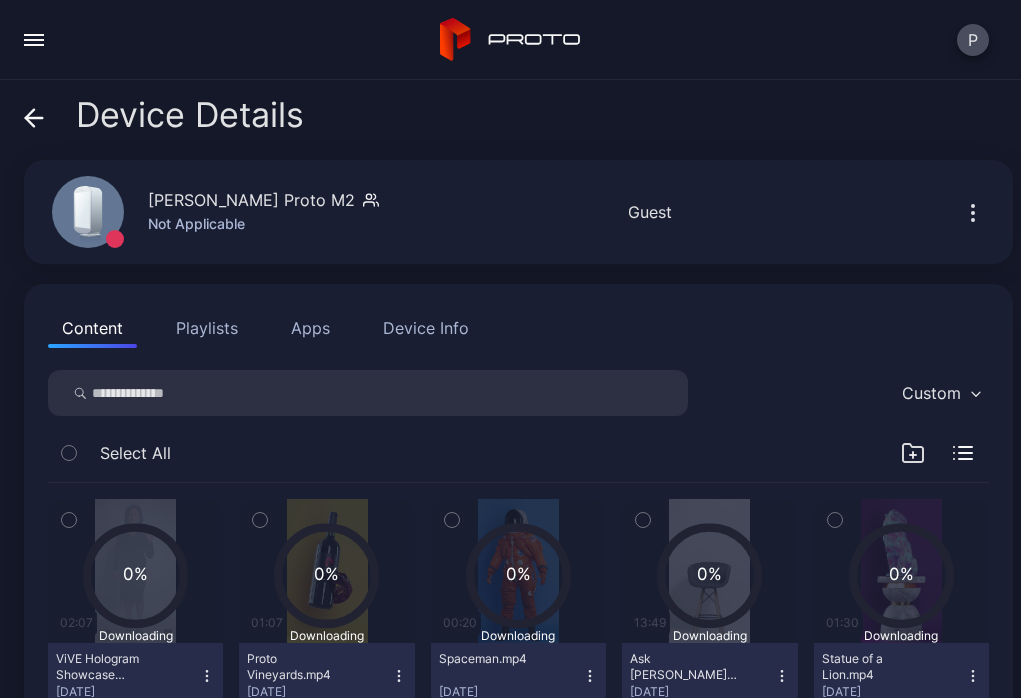 click on "Playlists" at bounding box center [207, 328] 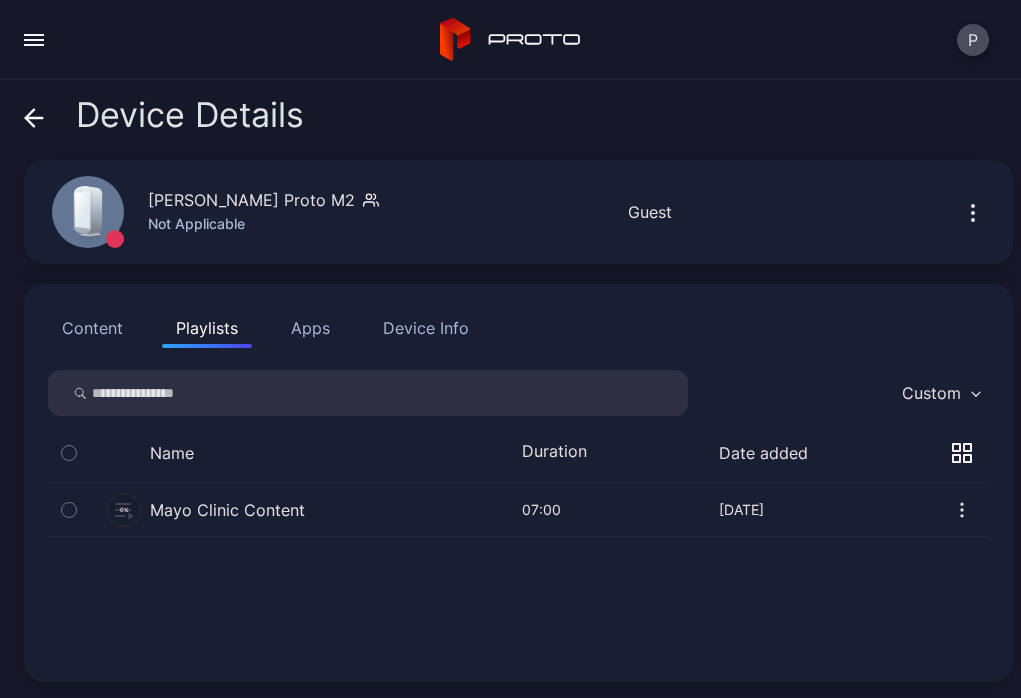 click 